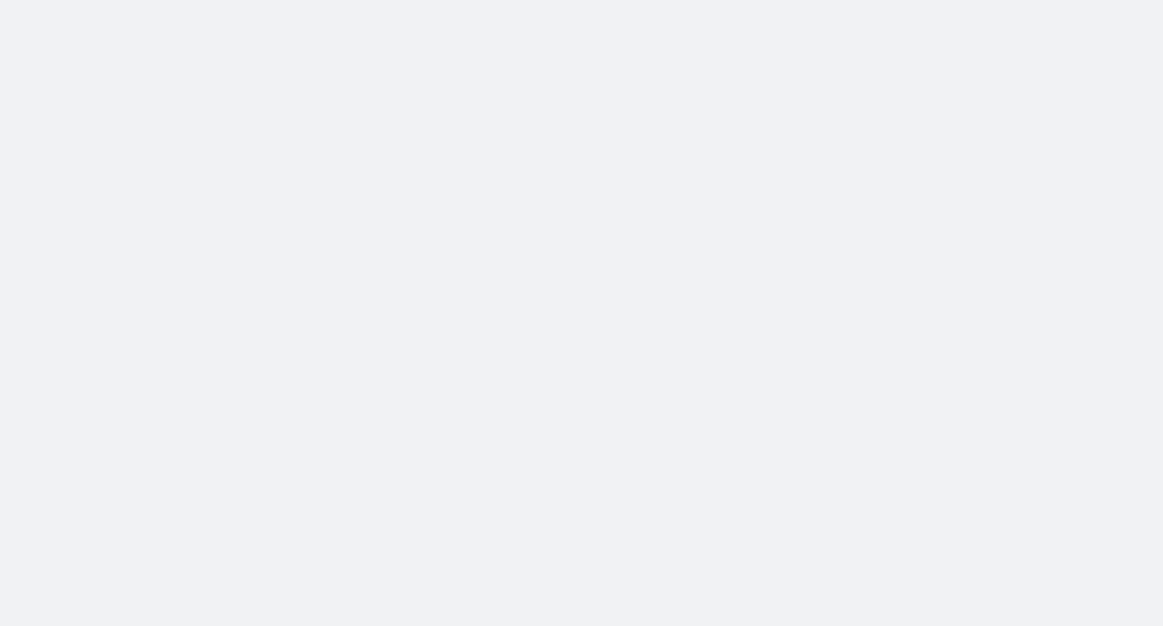 scroll, scrollTop: 0, scrollLeft: 0, axis: both 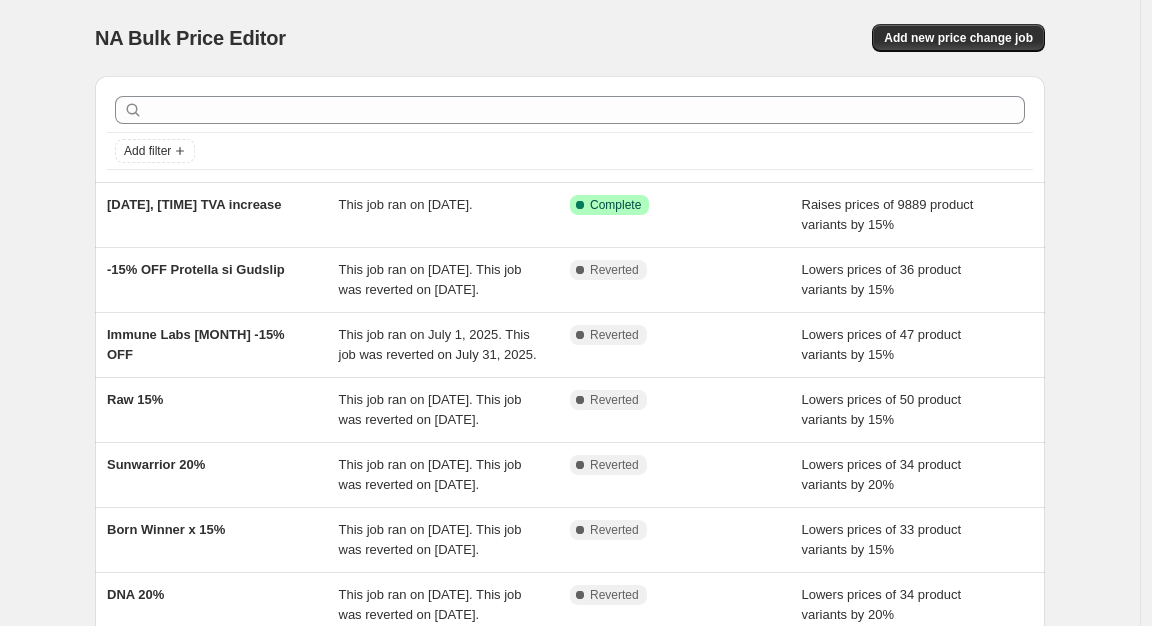 click on "NA Bulk Price Editor. This page is ready NA Bulk Price Editor Add new price change job Add filter   [DATE], [TIME] TVA increase This job ran on [DATE]. Success Complete Complete Raises prices of 9889 product variants by 15% -15% OFF Protella si Gudslip This job ran on [DATE]. This job was reverted on [DATE]. Complete Reverted Lowers prices of 36 product variants by 15% Immune Labs [MONTH] -15% OFF This job ran on [DATE]. This job was reverted on [DATE]. Complete Reverted Lowers prices of 47 product variants by 15% Raw 15% This job ran on [DATE]. This job was reverted on [DATE]. Complete Reverted Lowers prices of 50 product variants by 15% Sunwarrior 20% This job ran on [DATE]. This job was reverted on [DATE]. Complete Reverted Lowers prices of 34 product variants by 20% Born Winner x 15% This job ran on [DATE]. This job was reverted on [DATE]. Complete Reverted Lowers prices of 33 product variants by 15% DNA 20% Complete Reverted" at bounding box center [570, 515] 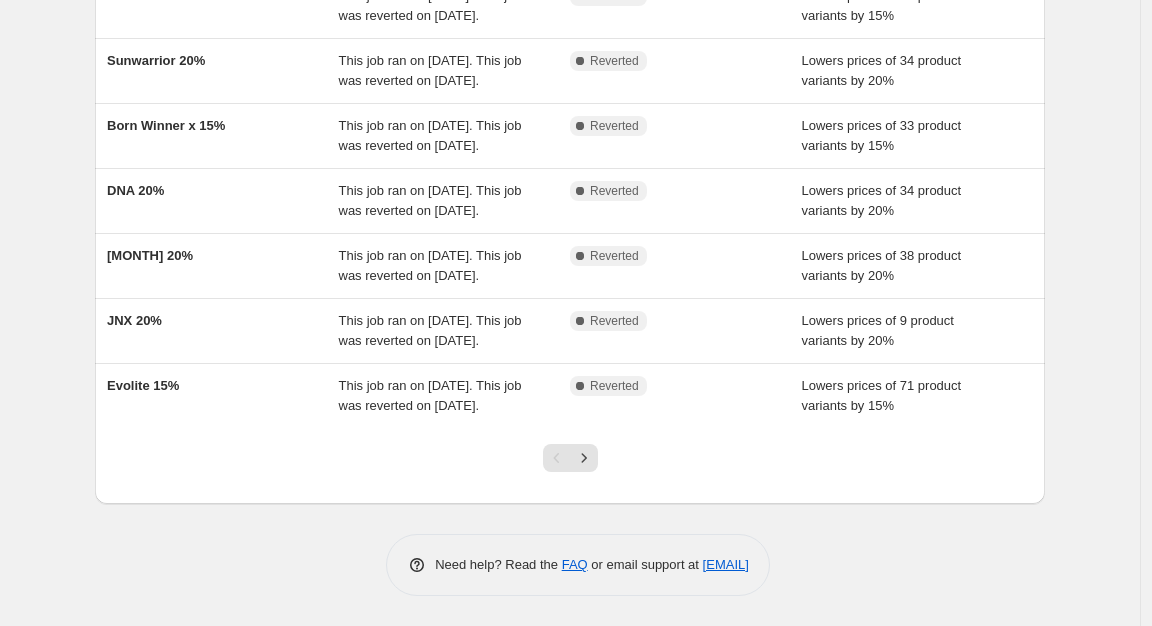 scroll, scrollTop: 0, scrollLeft: 0, axis: both 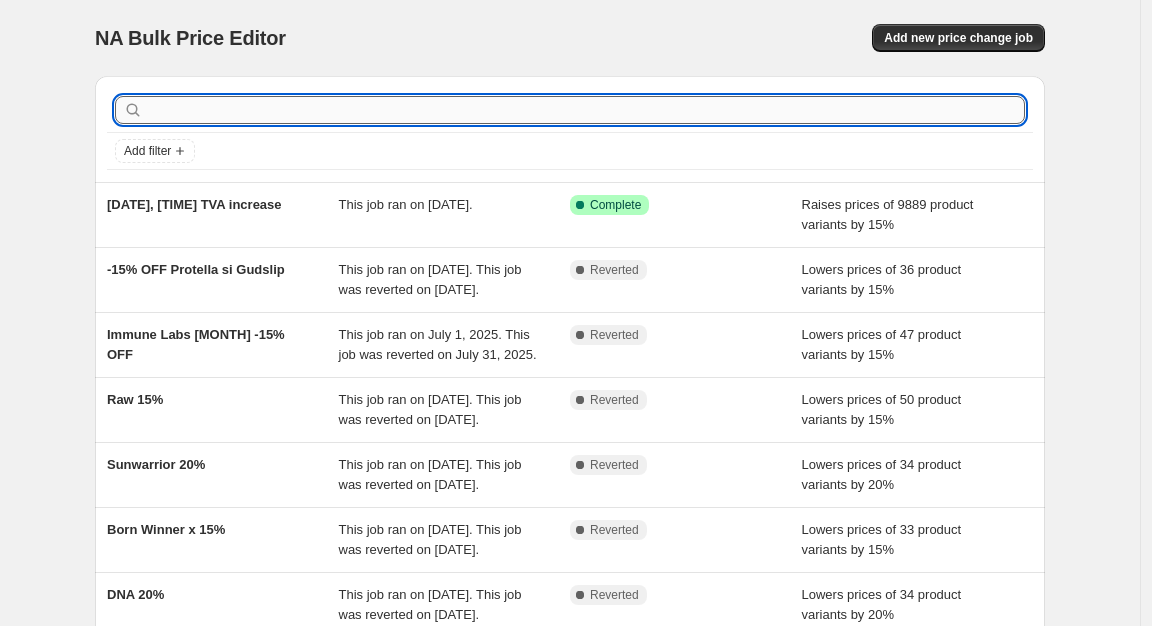 click at bounding box center [586, 110] 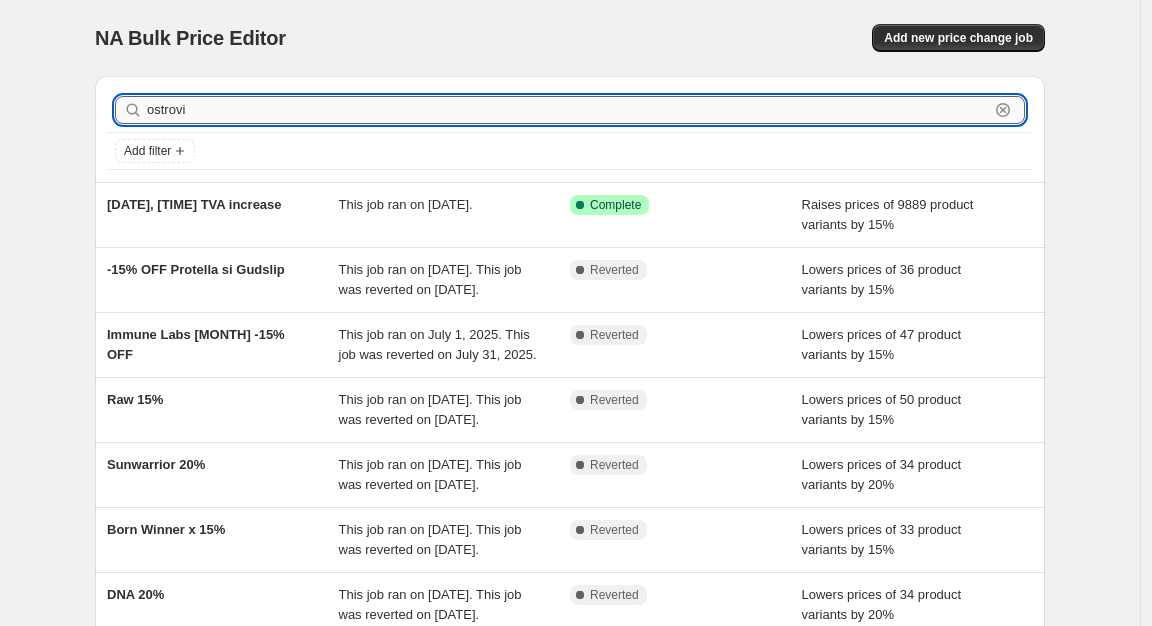 type on "ostrovit" 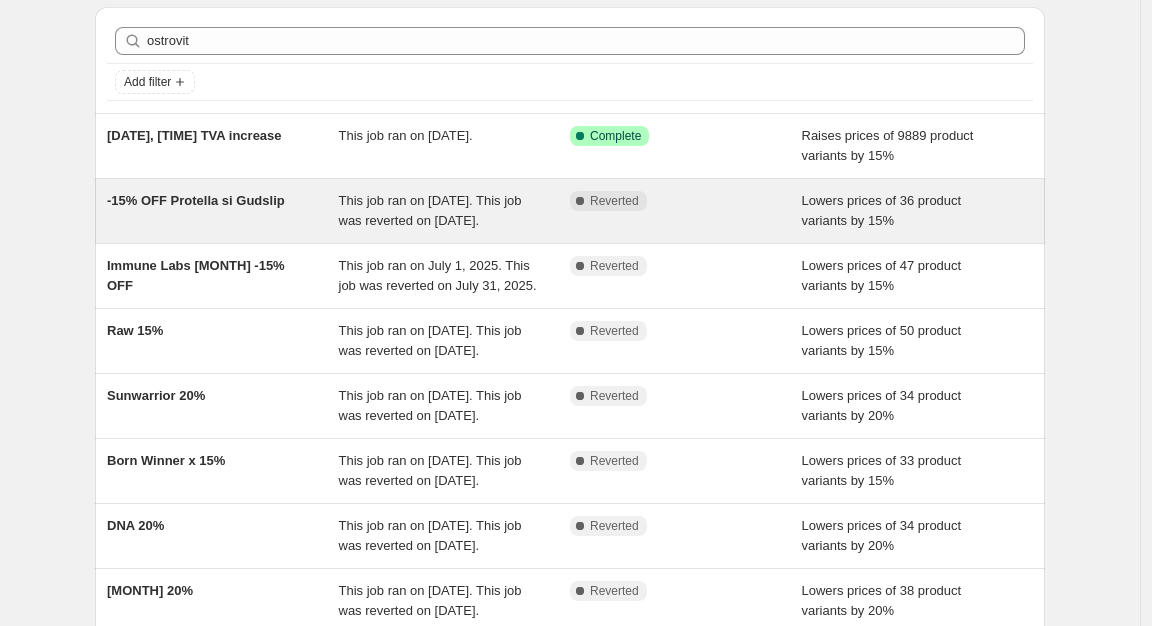 scroll, scrollTop: 501, scrollLeft: 0, axis: vertical 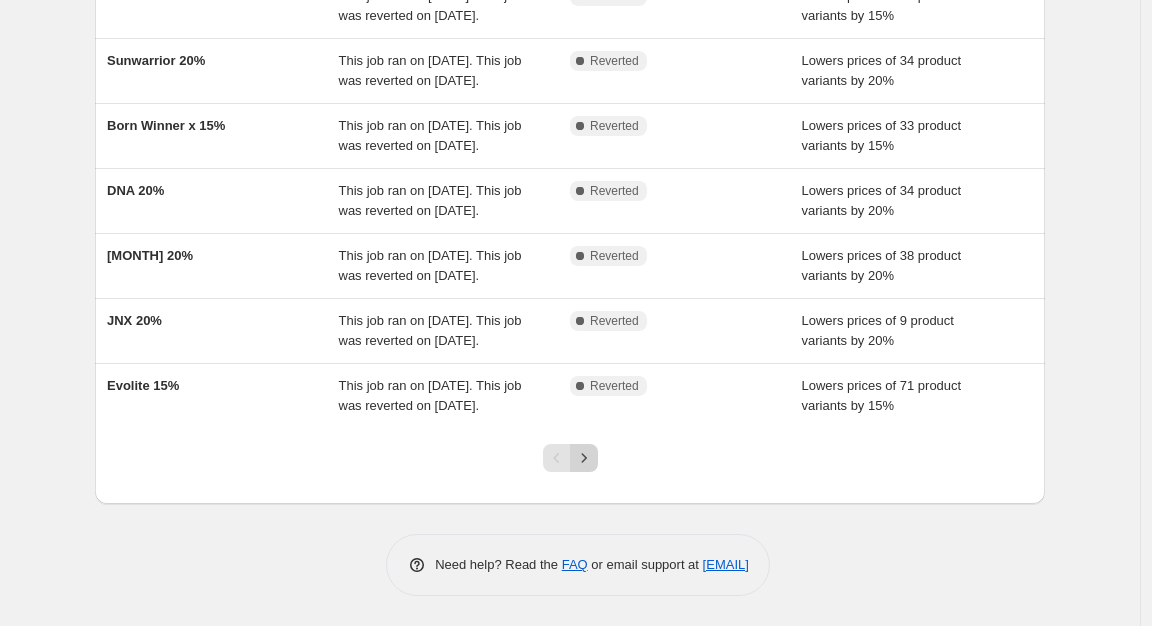 click 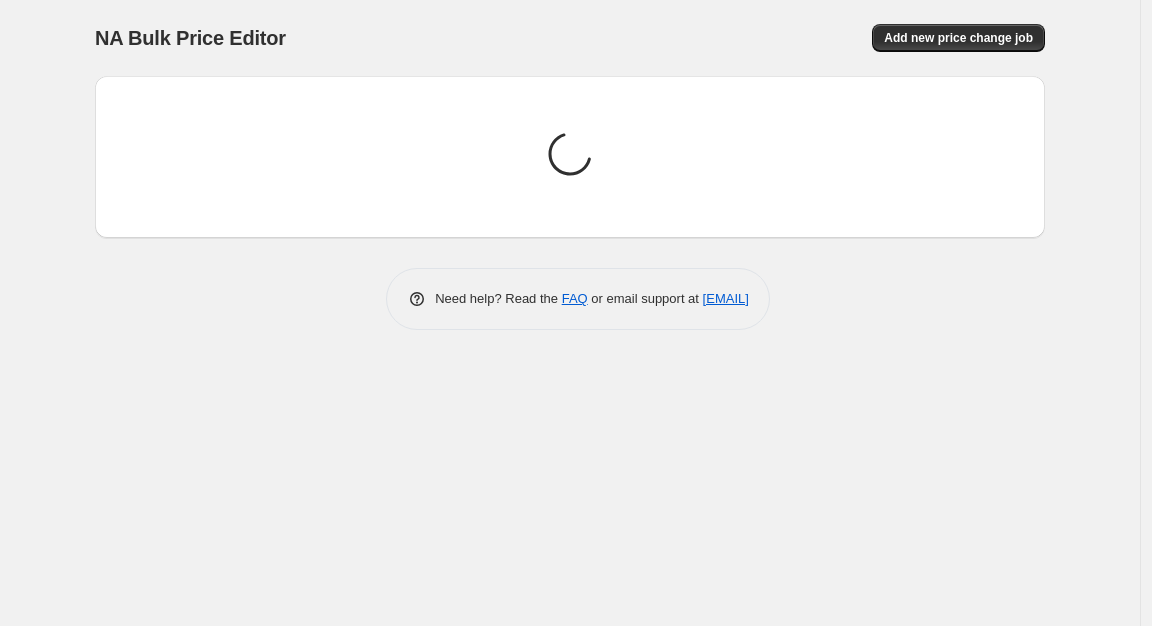 scroll, scrollTop: 0, scrollLeft: 0, axis: both 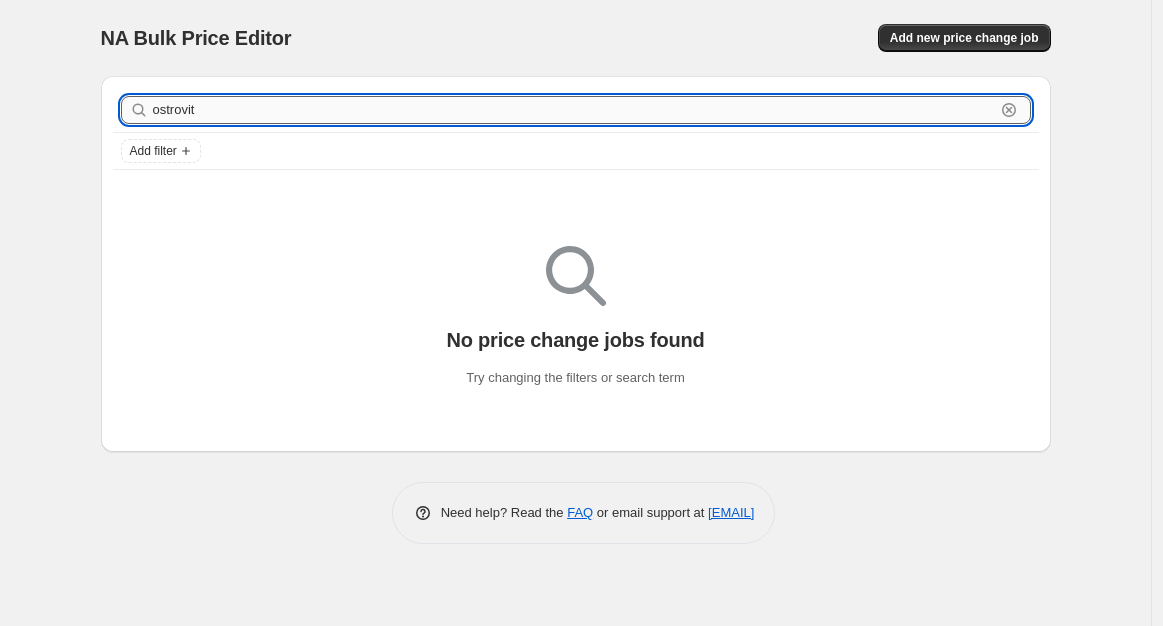 click on "ostrovit" at bounding box center [574, 110] 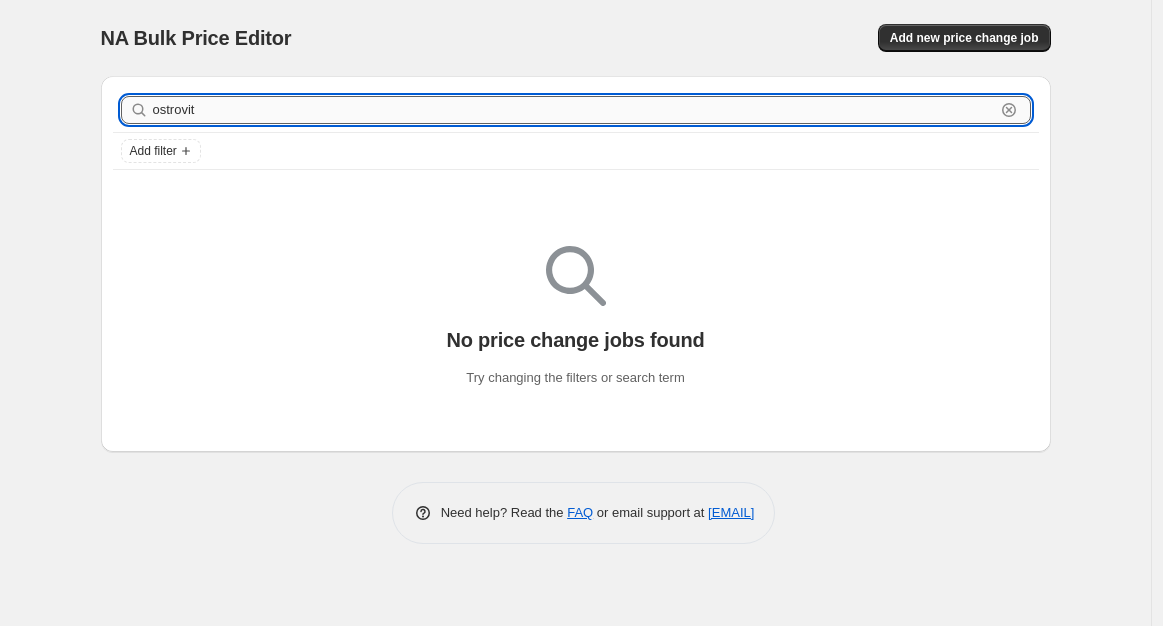 type 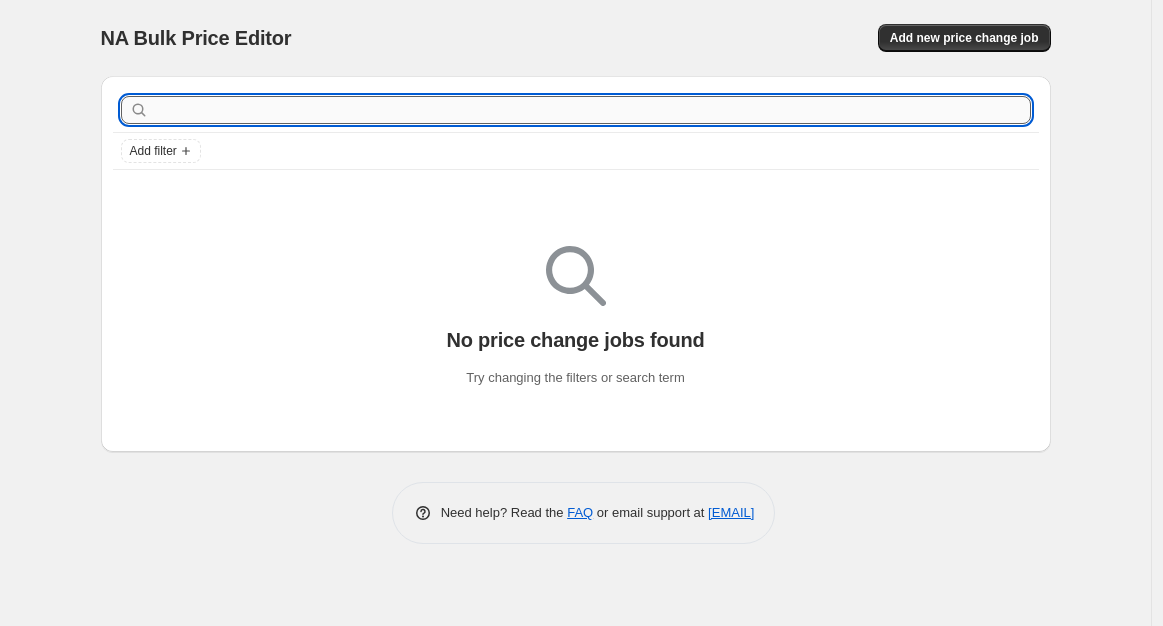 click at bounding box center [592, 110] 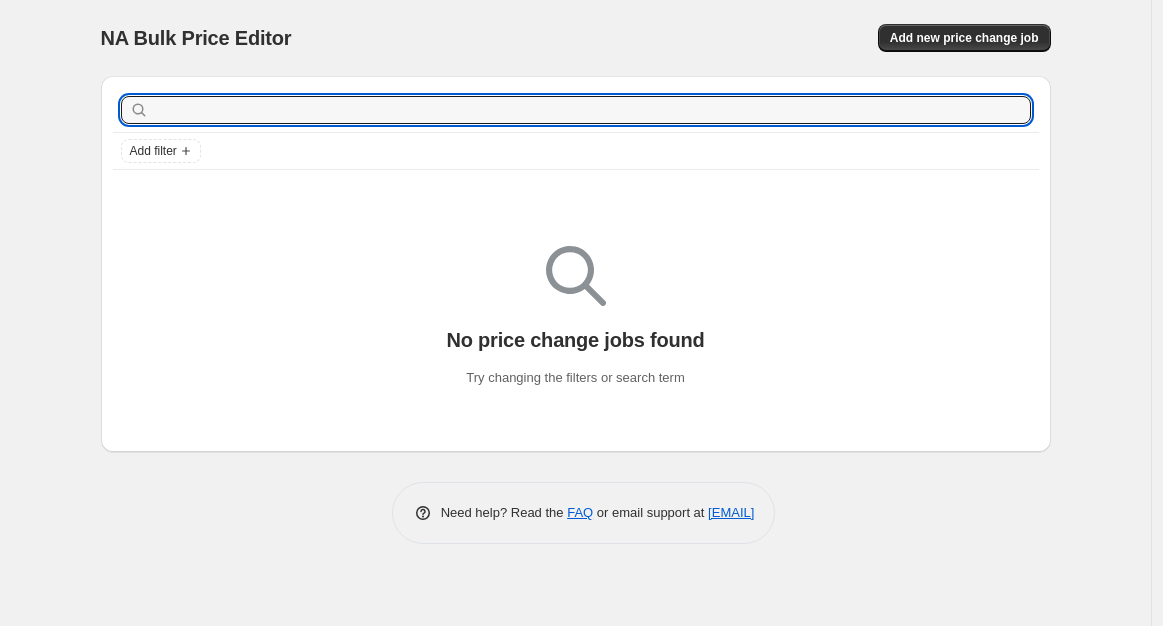 click on "NA Bulk Price Editor. This page is ready NA Bulk Price Editor Add new price change job" at bounding box center [576, 38] 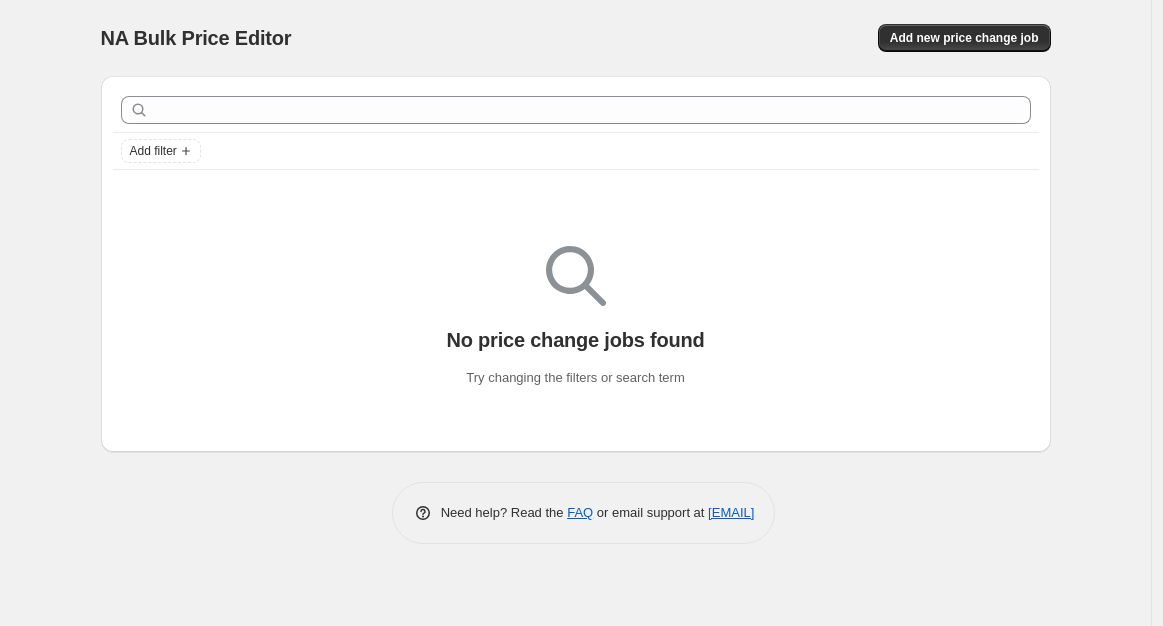 click on "NA Bulk Price Editor" at bounding box center (196, 38) 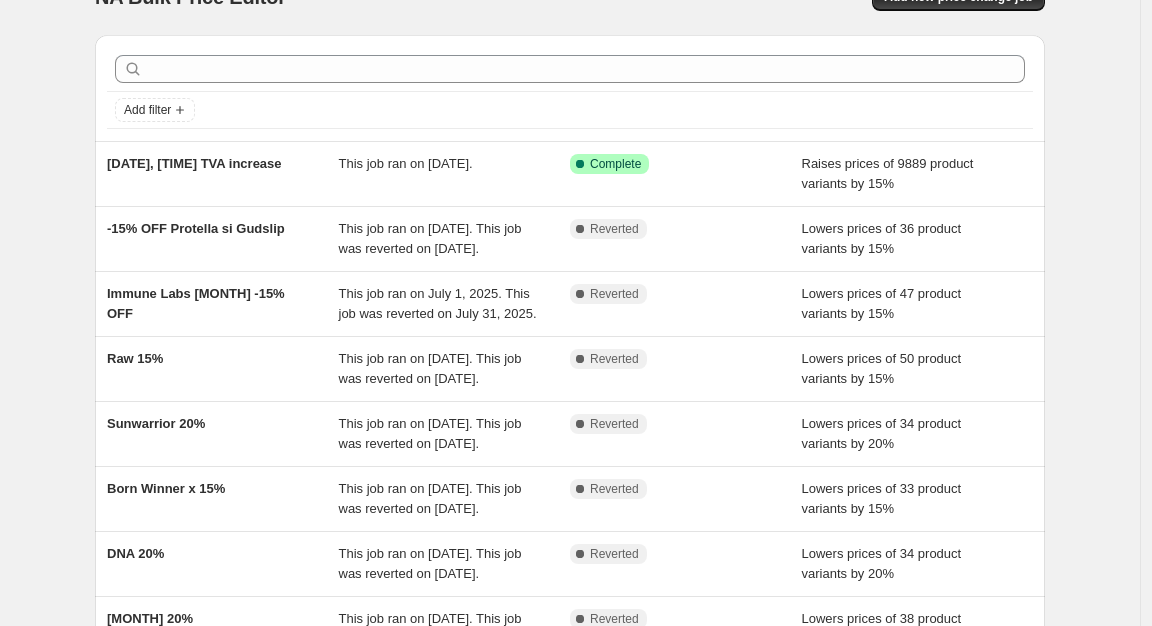 scroll, scrollTop: 463, scrollLeft: 0, axis: vertical 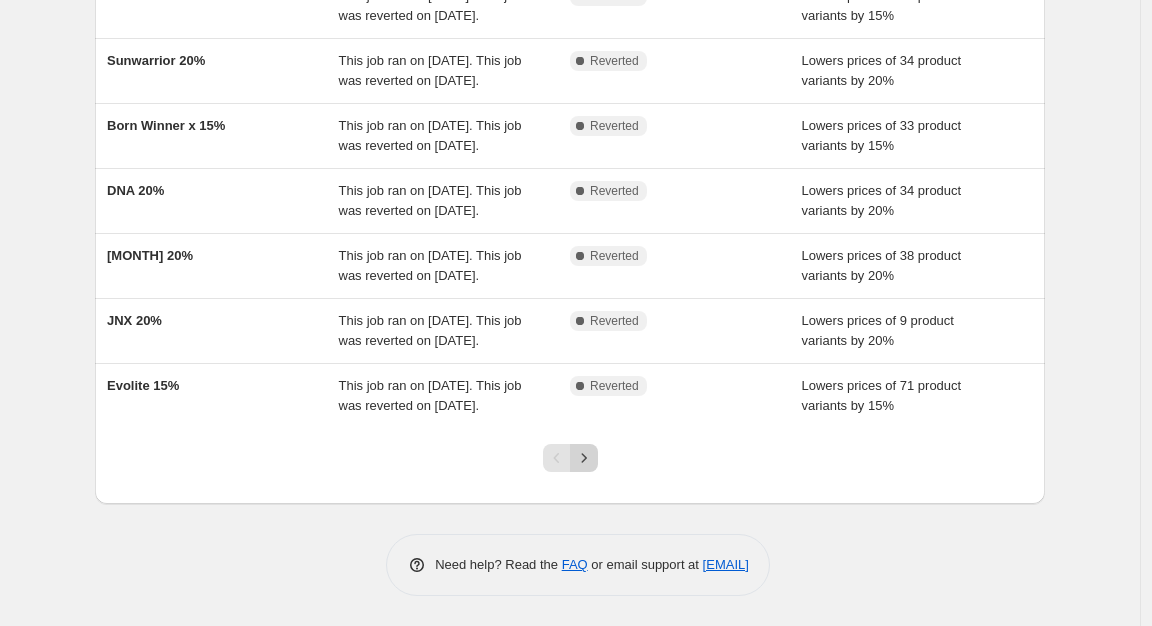 click 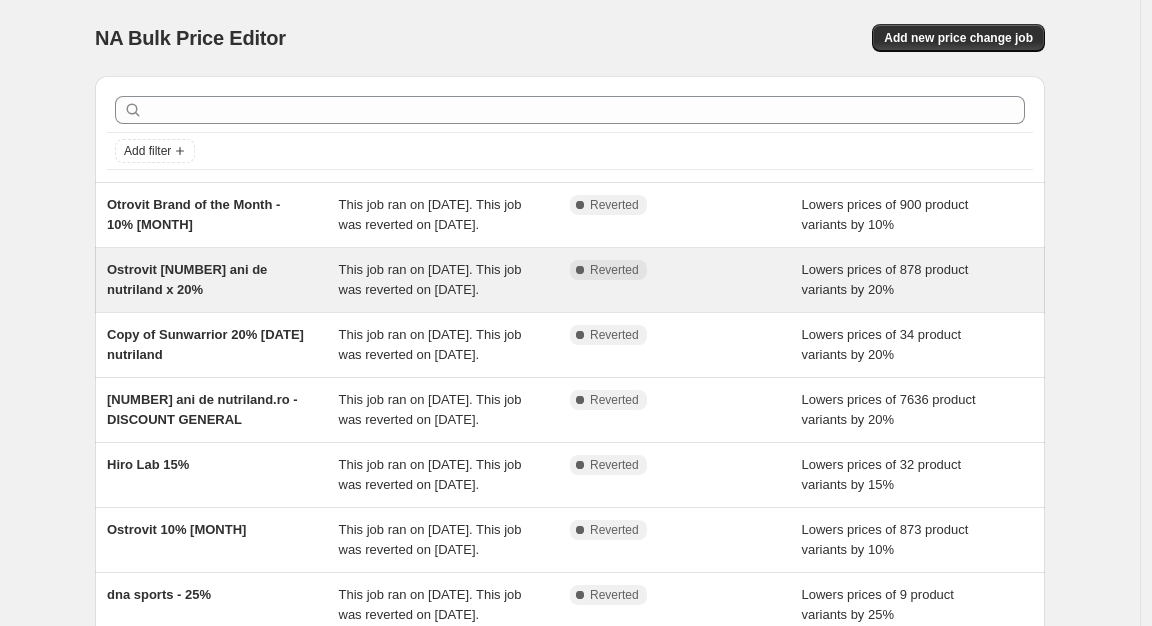 click on "Ostrovit 13 ani de nutriland x 20%" at bounding box center (223, 280) 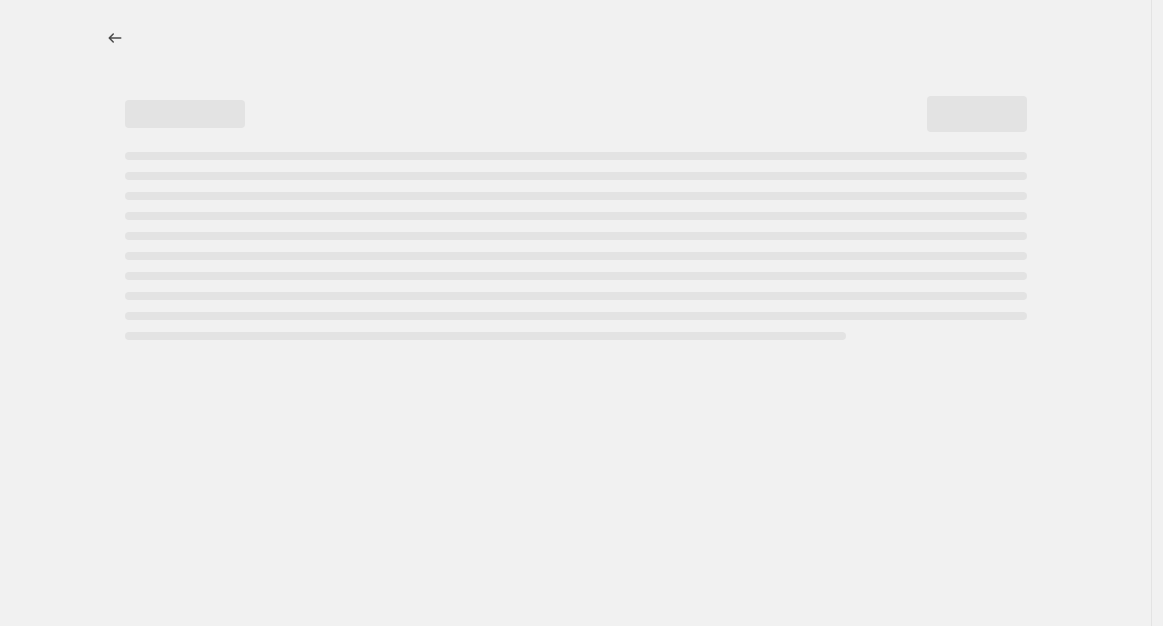 select on "percentage" 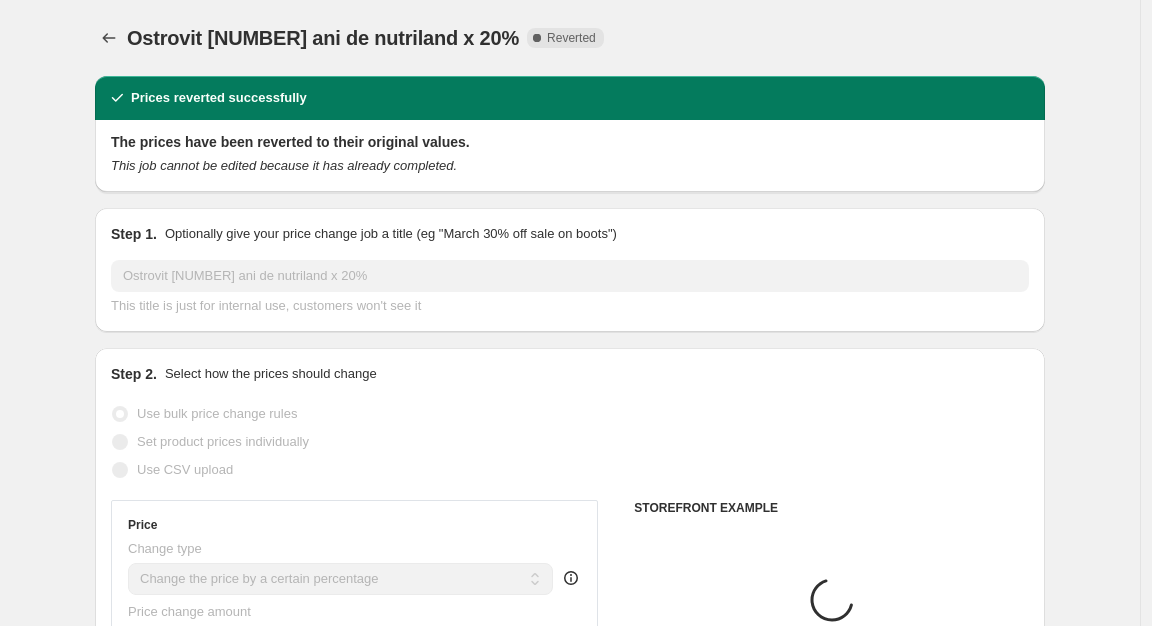 select on "vendor" 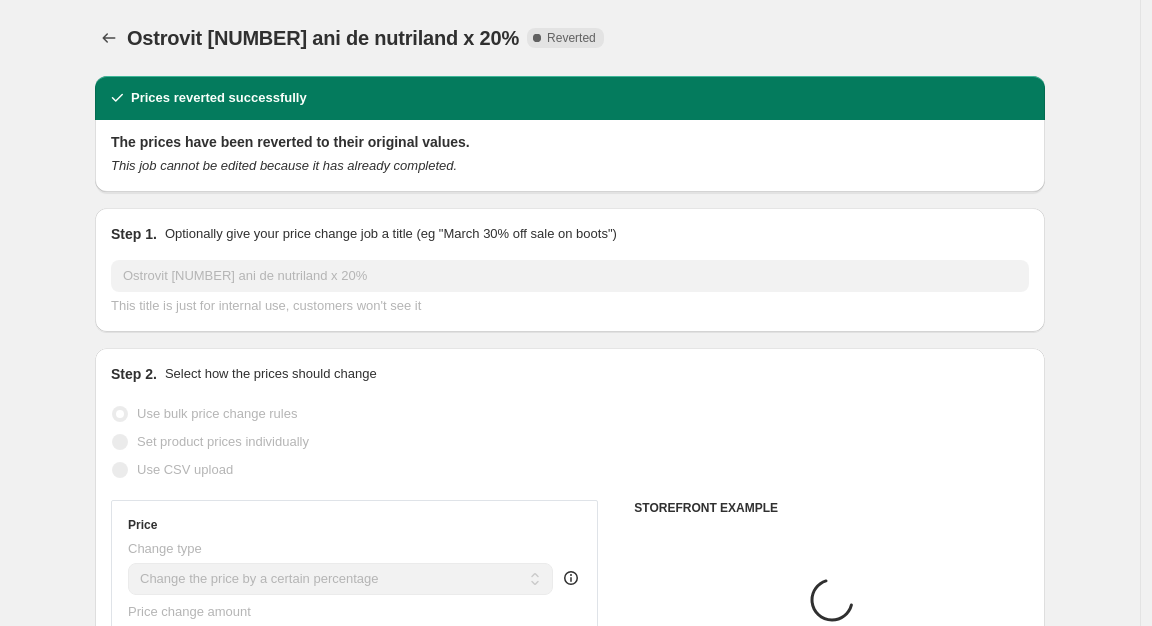 select on "collection" 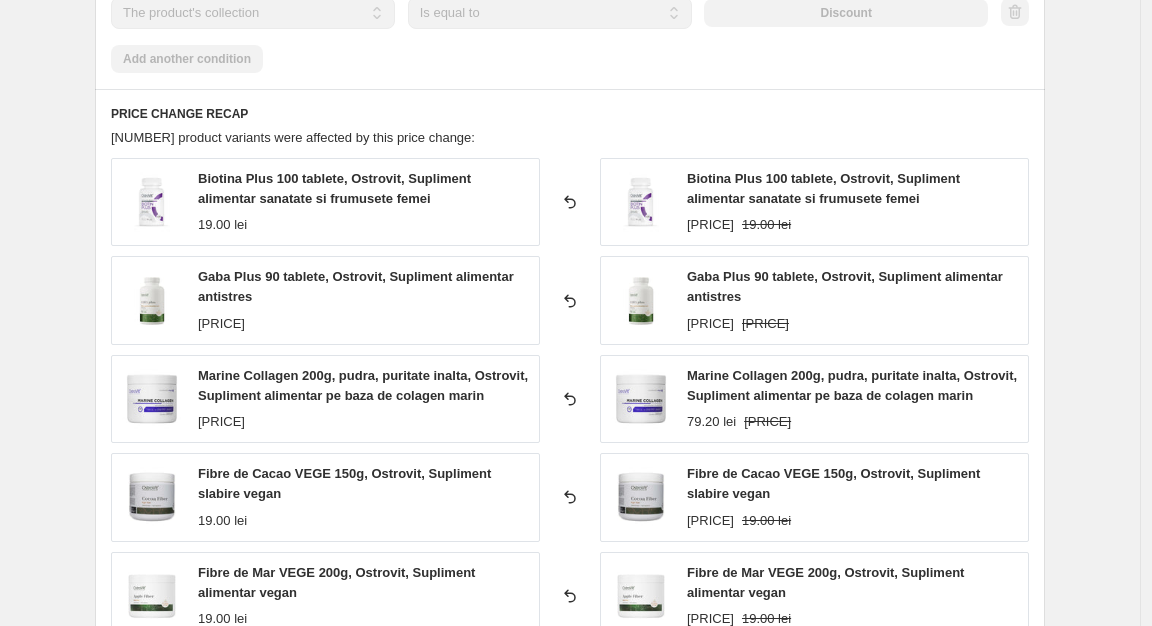 scroll, scrollTop: 1141, scrollLeft: 0, axis: vertical 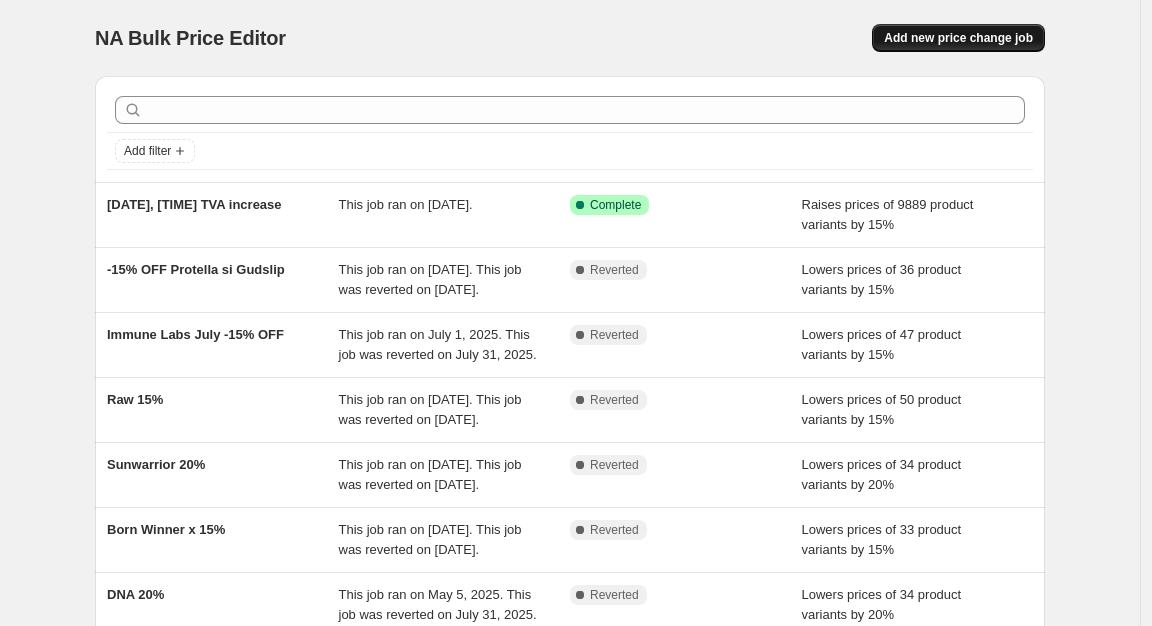click on "Add new price change job" at bounding box center (958, 38) 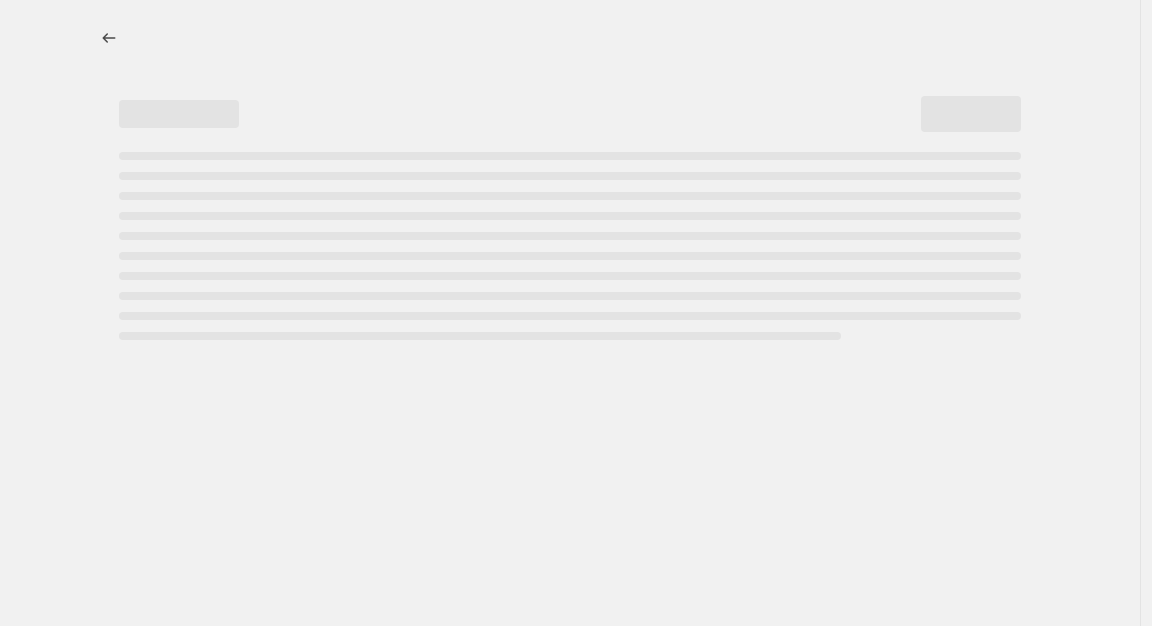 select on "percentage" 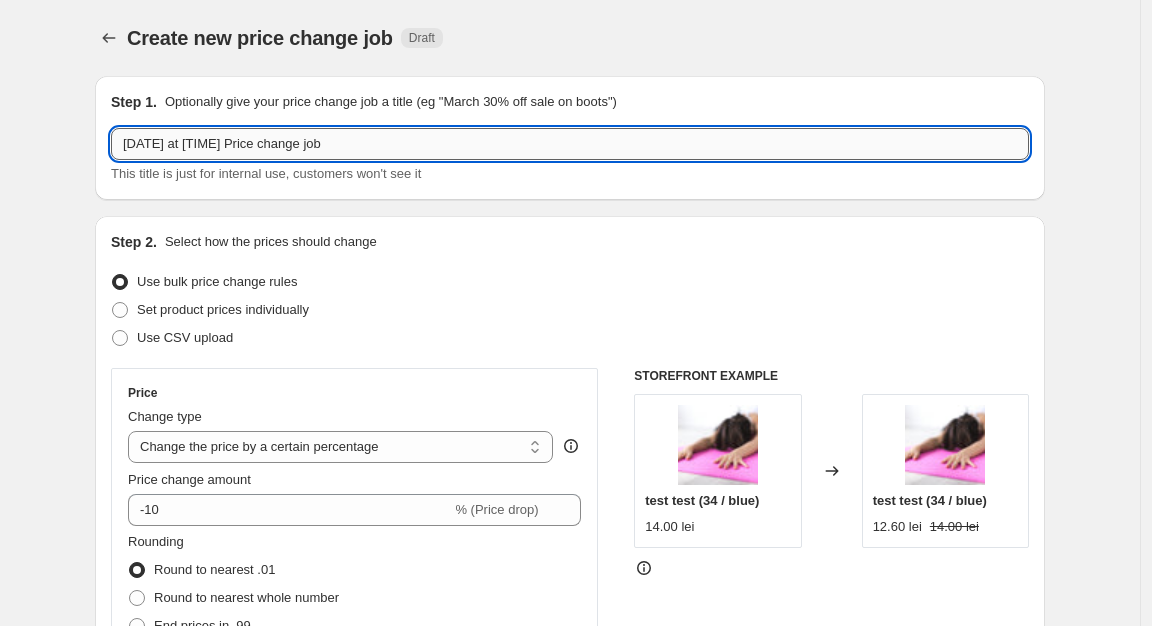 click on "[DATE] at [TIME] Price change job" at bounding box center [570, 144] 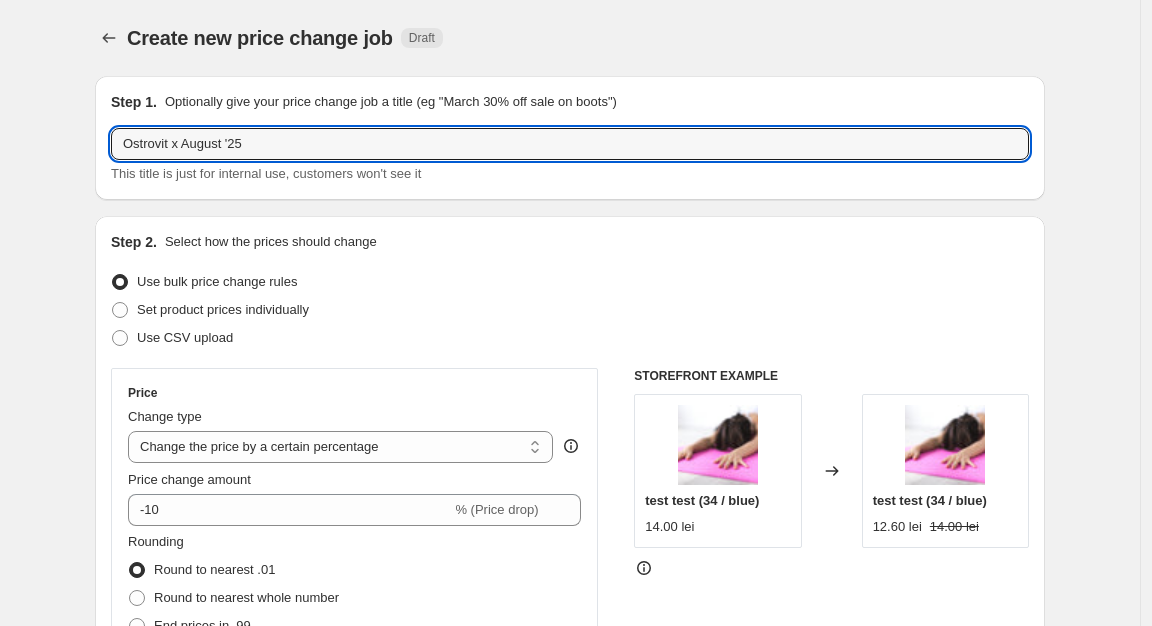 scroll, scrollTop: 205, scrollLeft: 0, axis: vertical 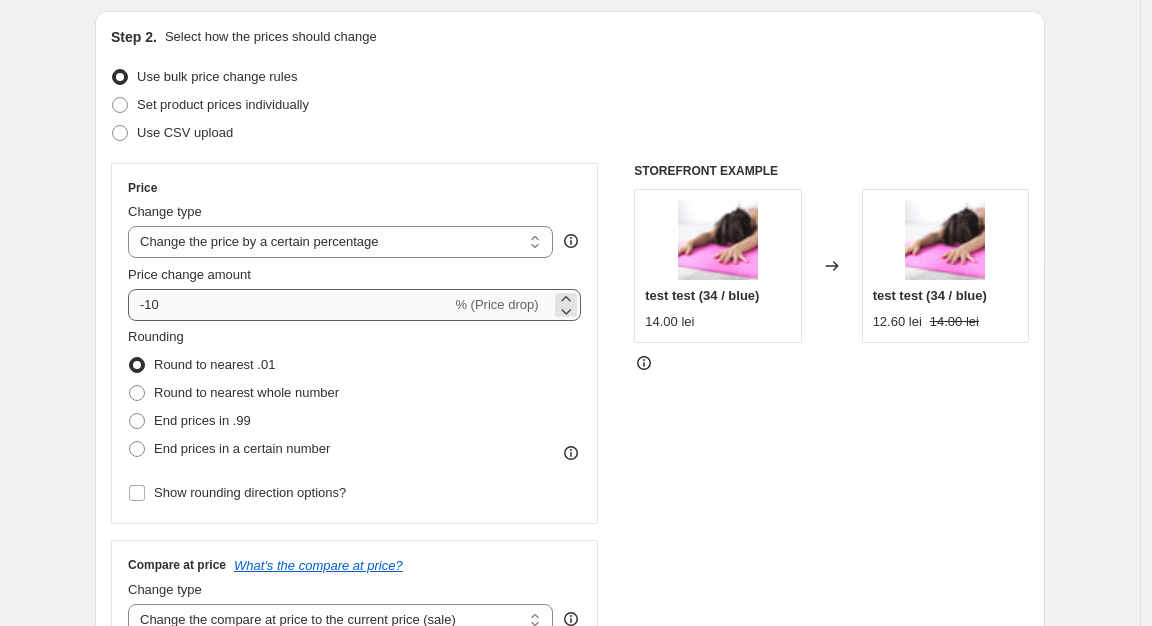 type on "Ostrovit x August '25" 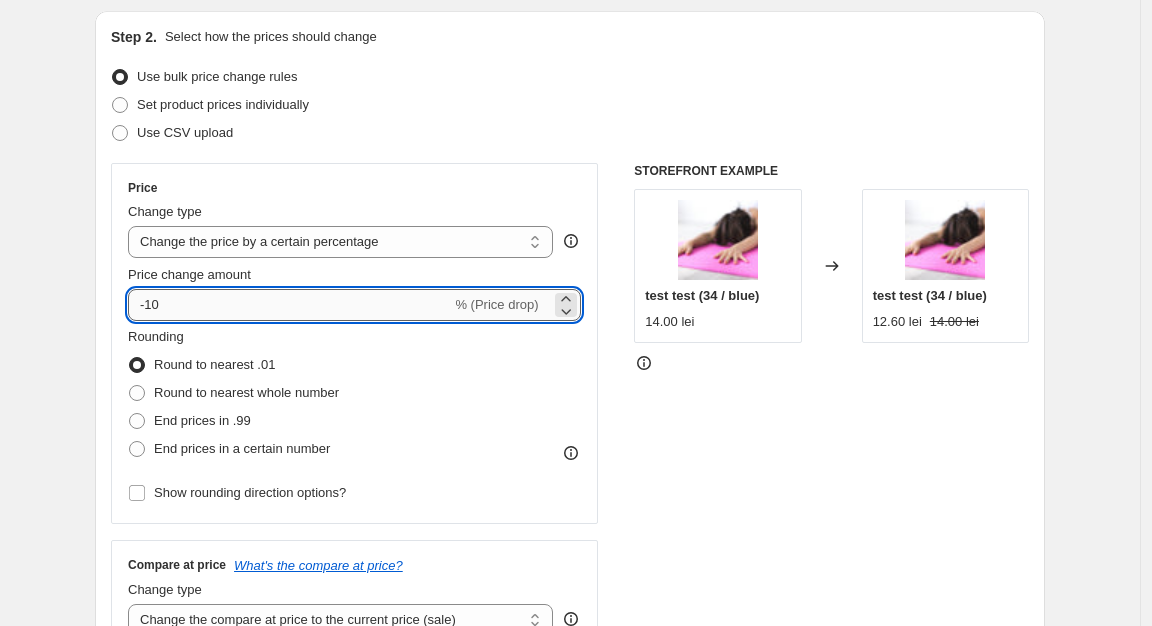 click on "-10" at bounding box center [289, 305] 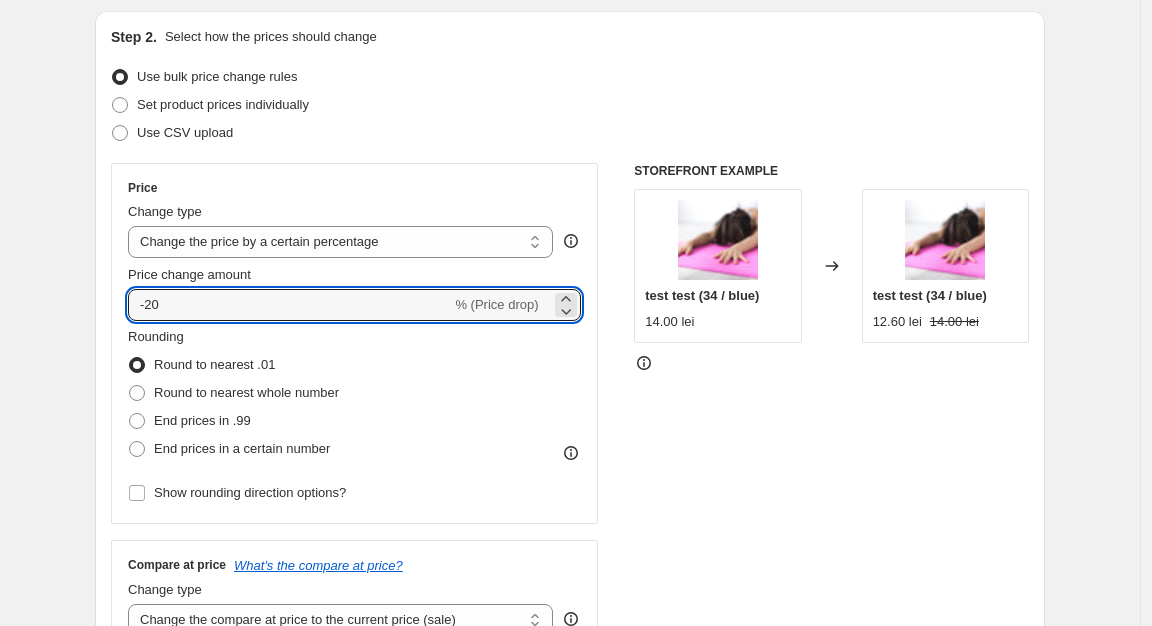 type on "-20" 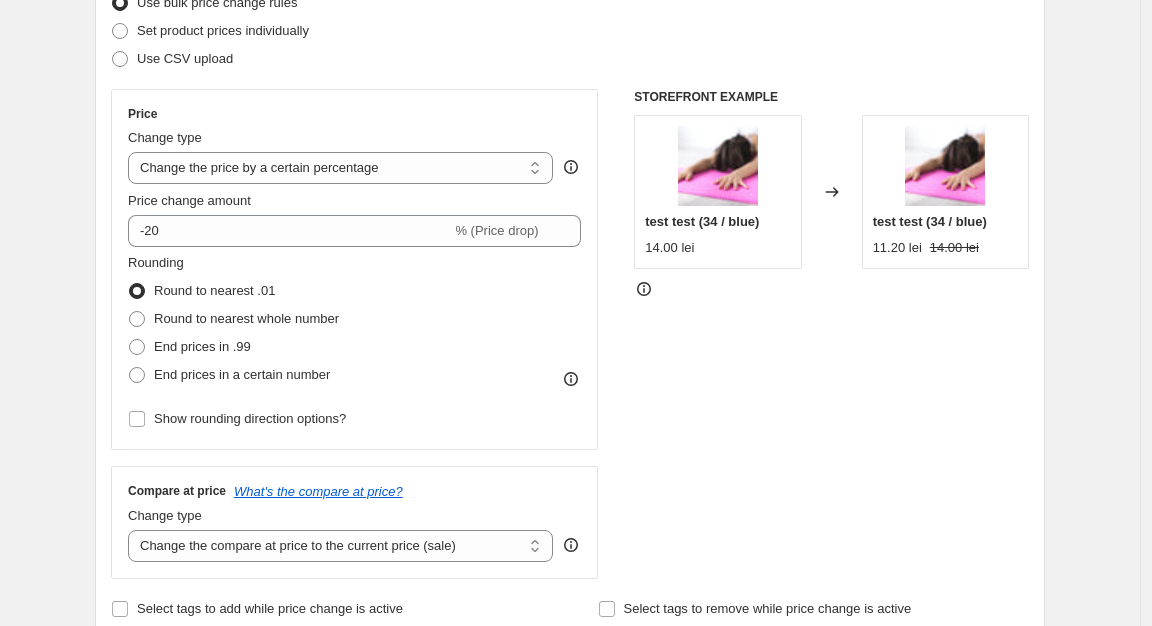 scroll, scrollTop: 721, scrollLeft: 0, axis: vertical 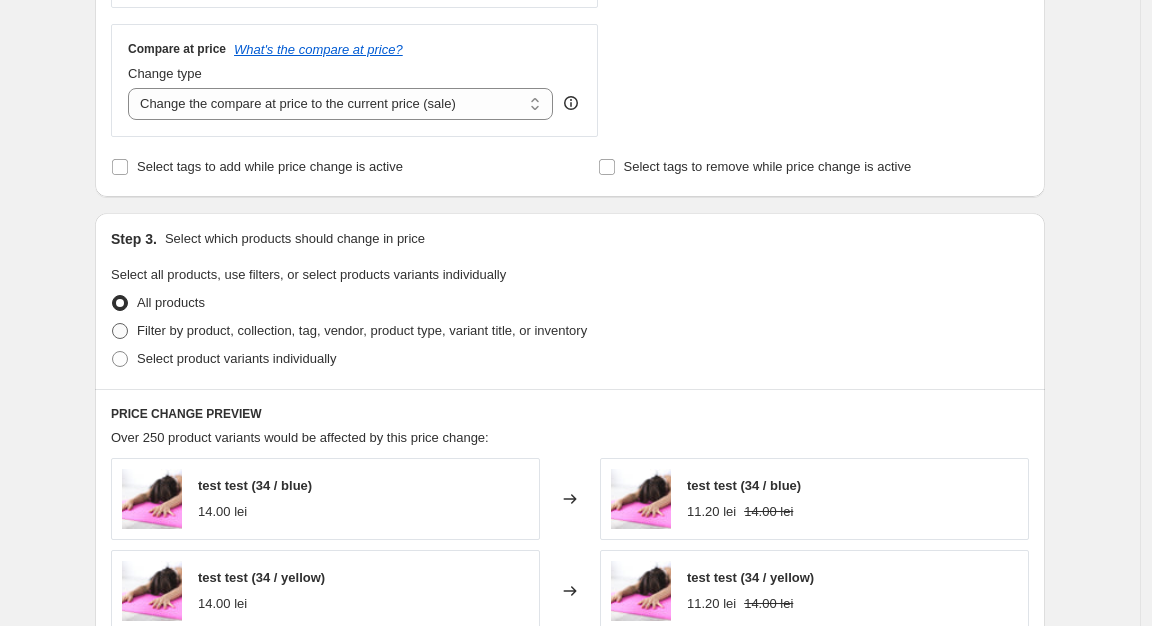click on "Filter by product, collection, tag, vendor, product type, variant title, or inventory" at bounding box center (362, 330) 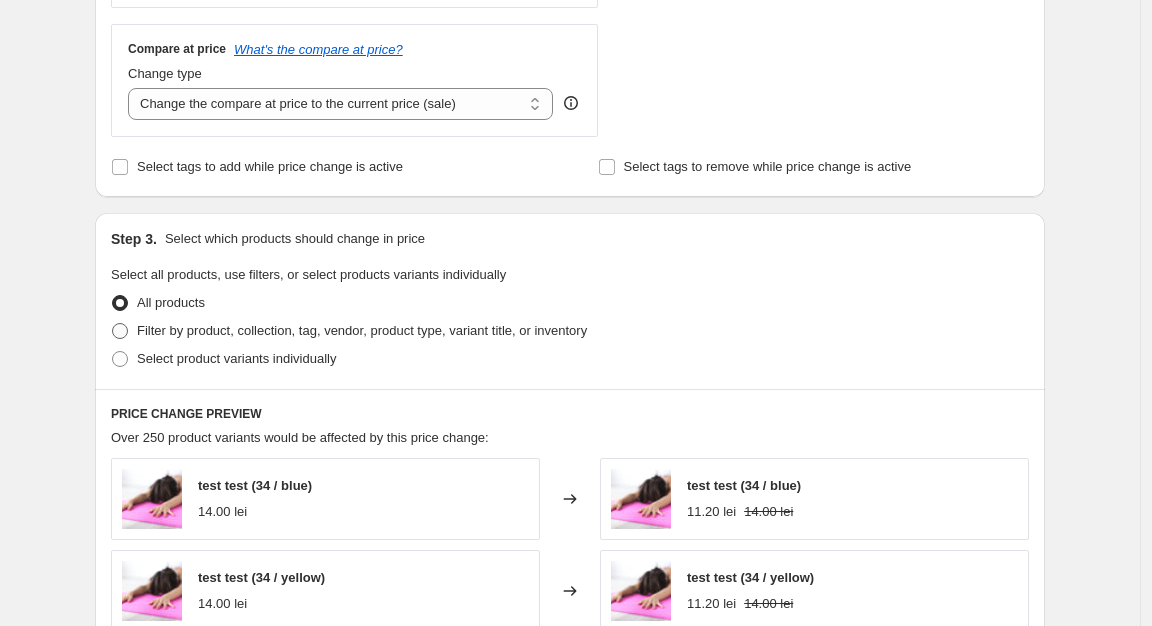 radio on "true" 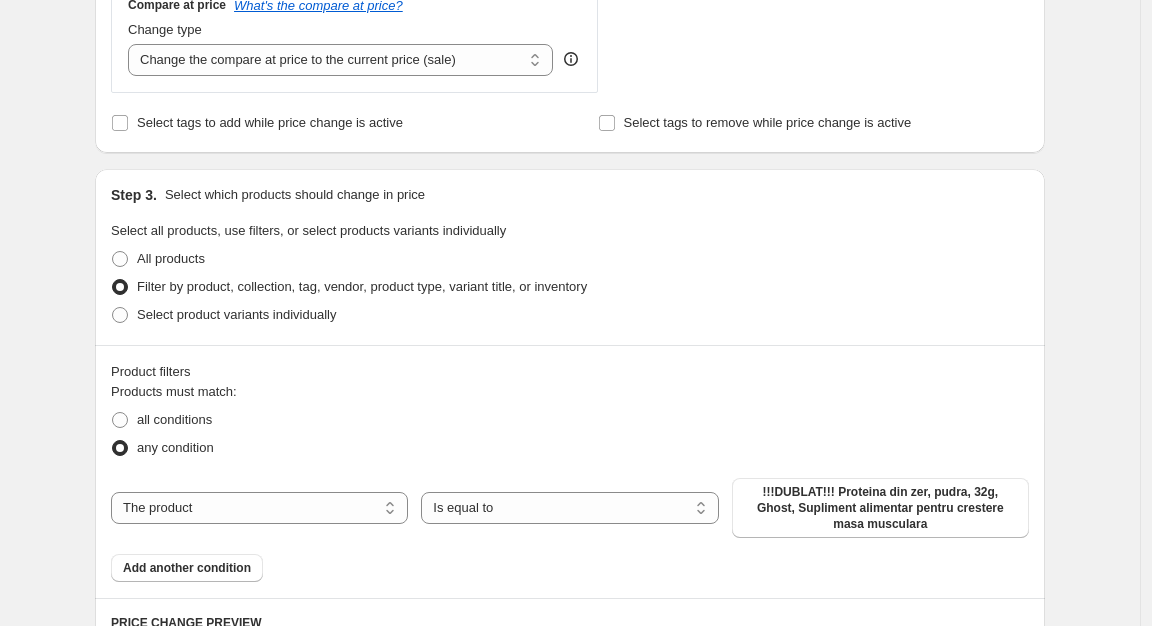 scroll, scrollTop: 803, scrollLeft: 0, axis: vertical 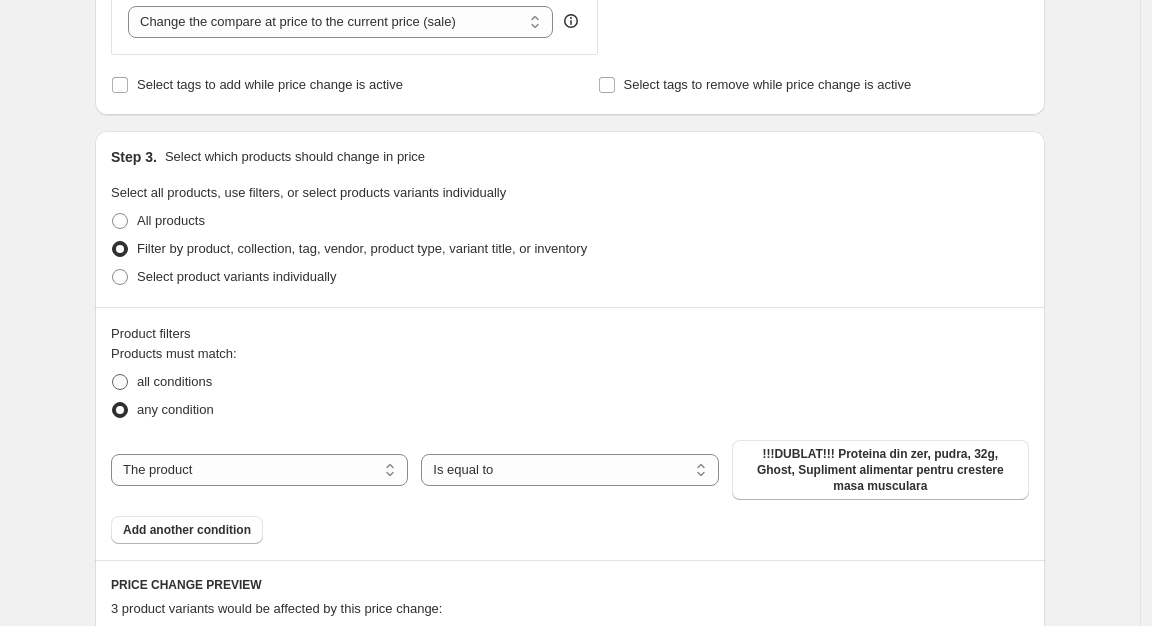 click on "all conditions" at bounding box center [174, 381] 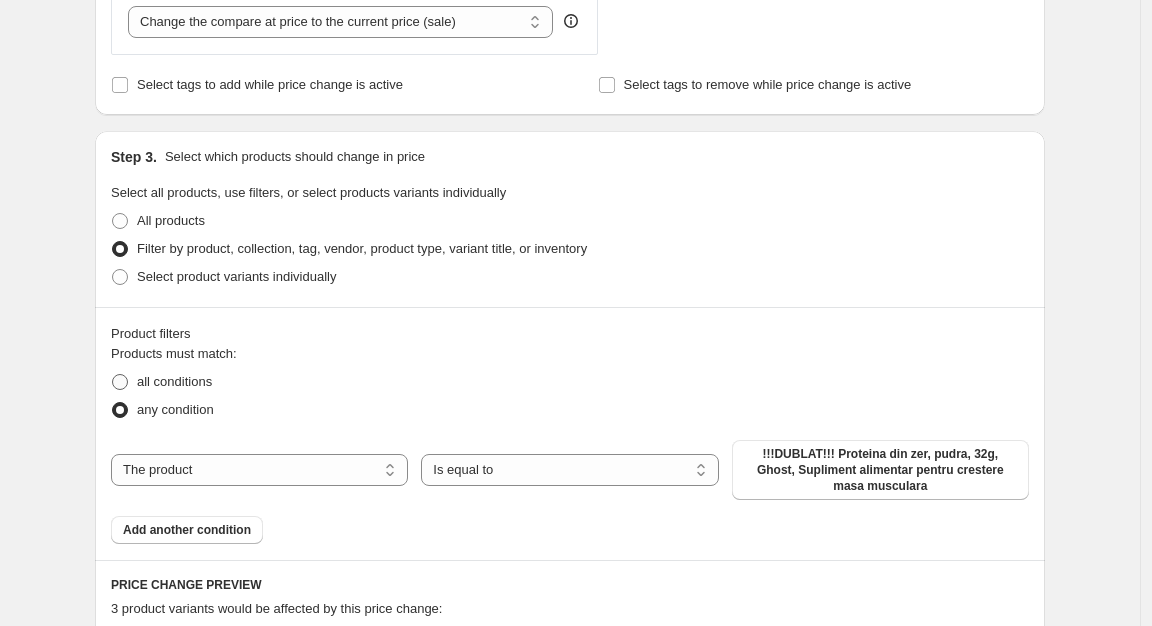 radio on "true" 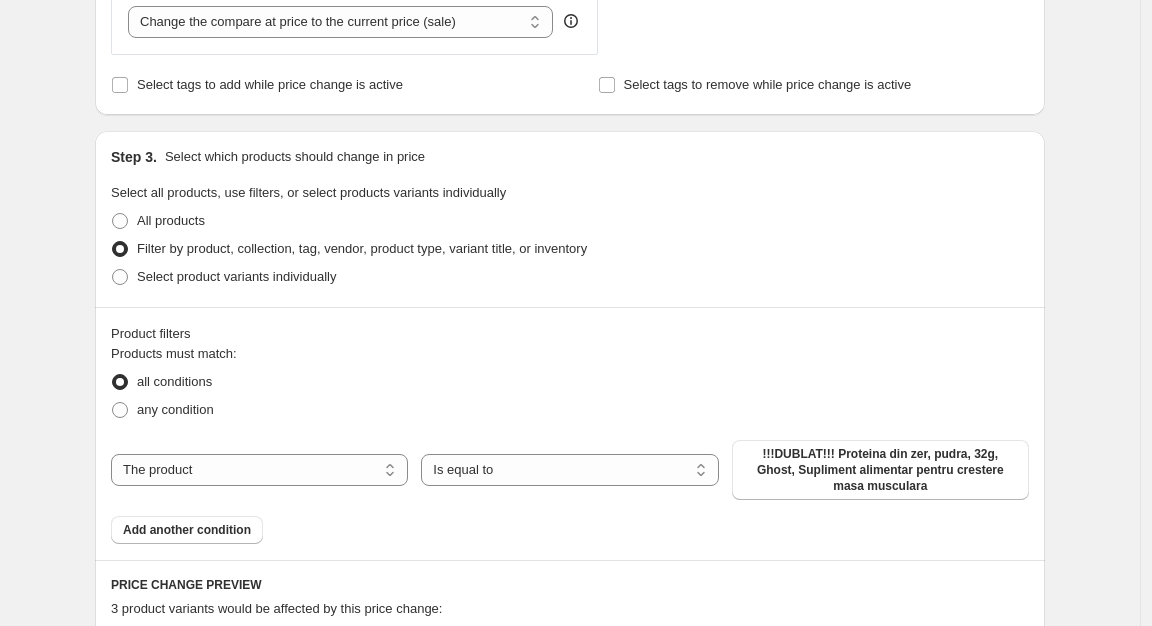 scroll, scrollTop: 947, scrollLeft: 0, axis: vertical 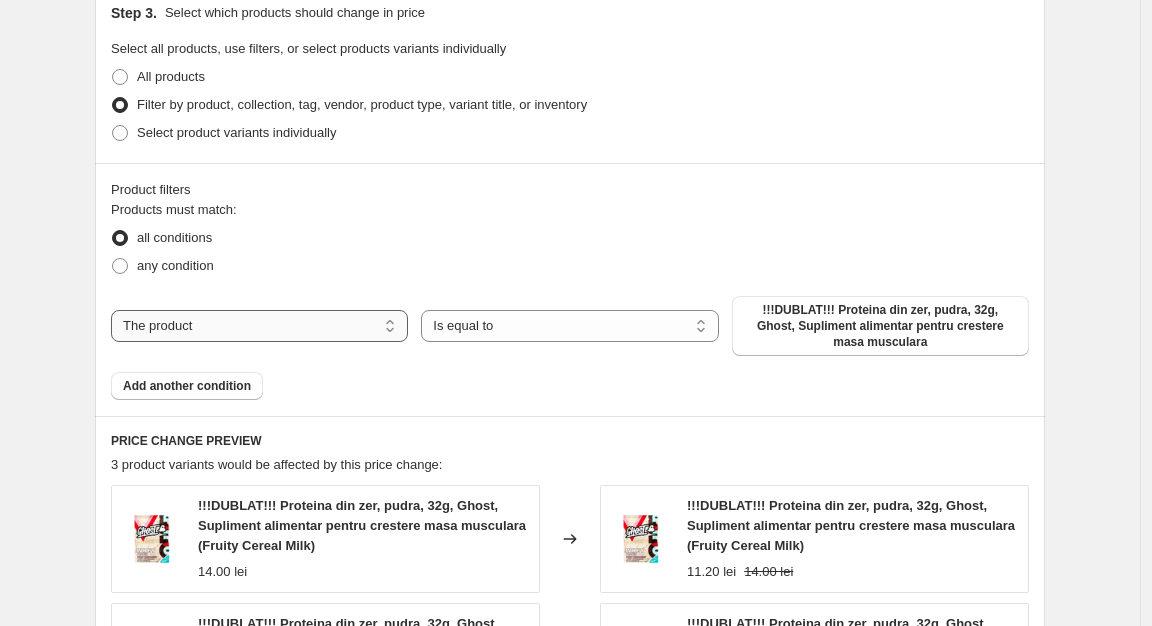 select on "vendor" 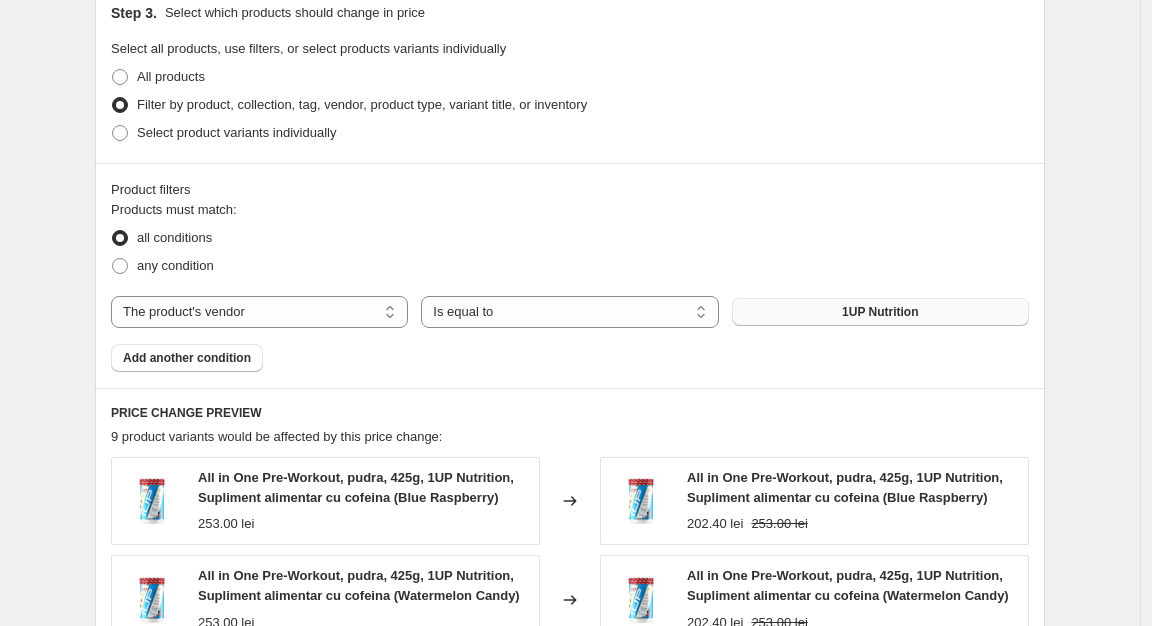 click on "1UP Nutrition" at bounding box center [880, 312] 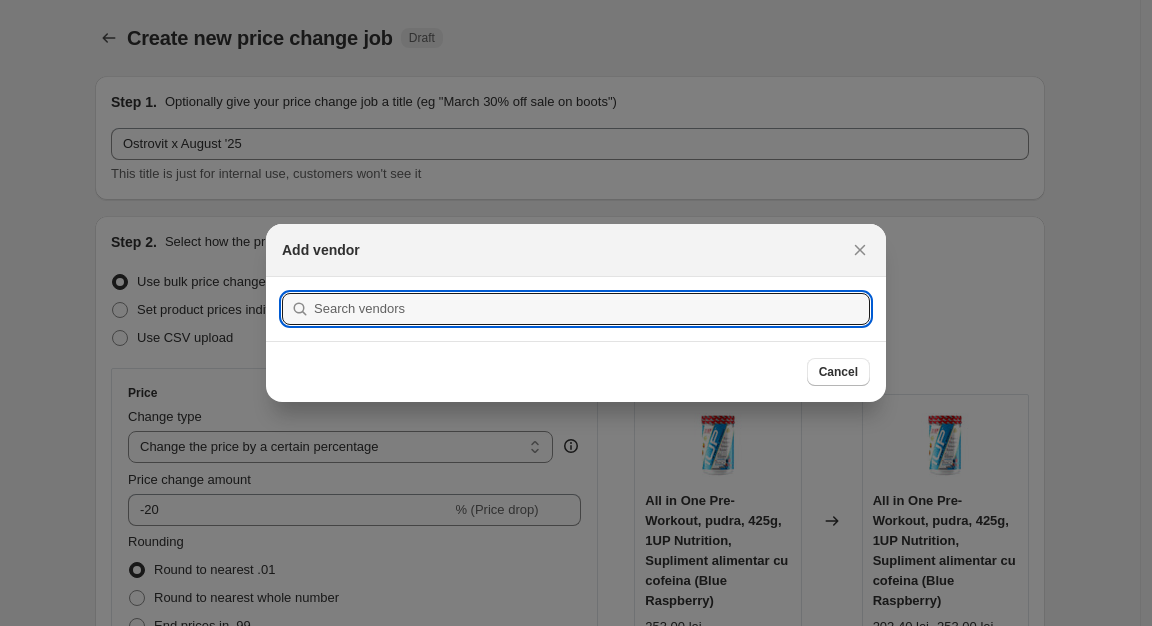 scroll, scrollTop: 0, scrollLeft: 0, axis: both 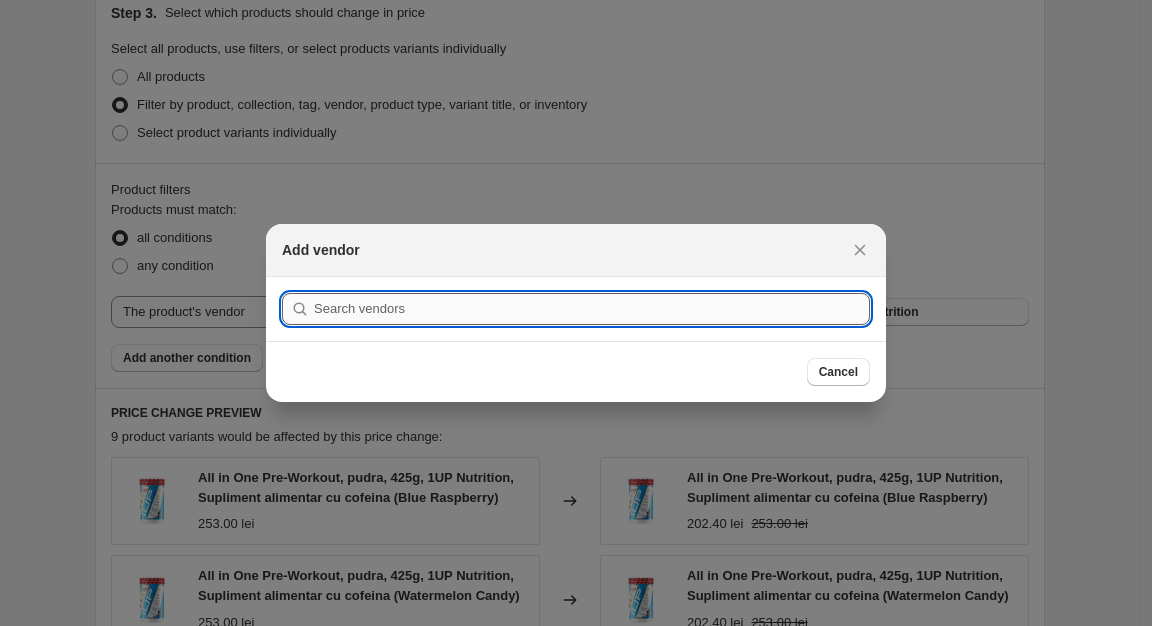 click at bounding box center [592, 309] 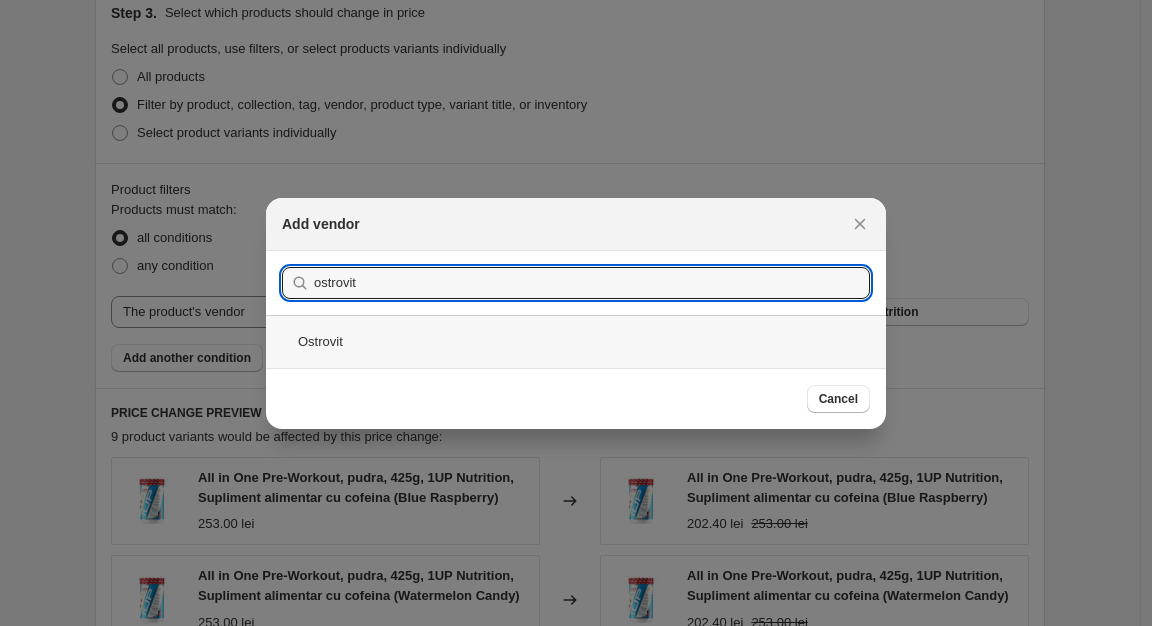type on "ostrovit" 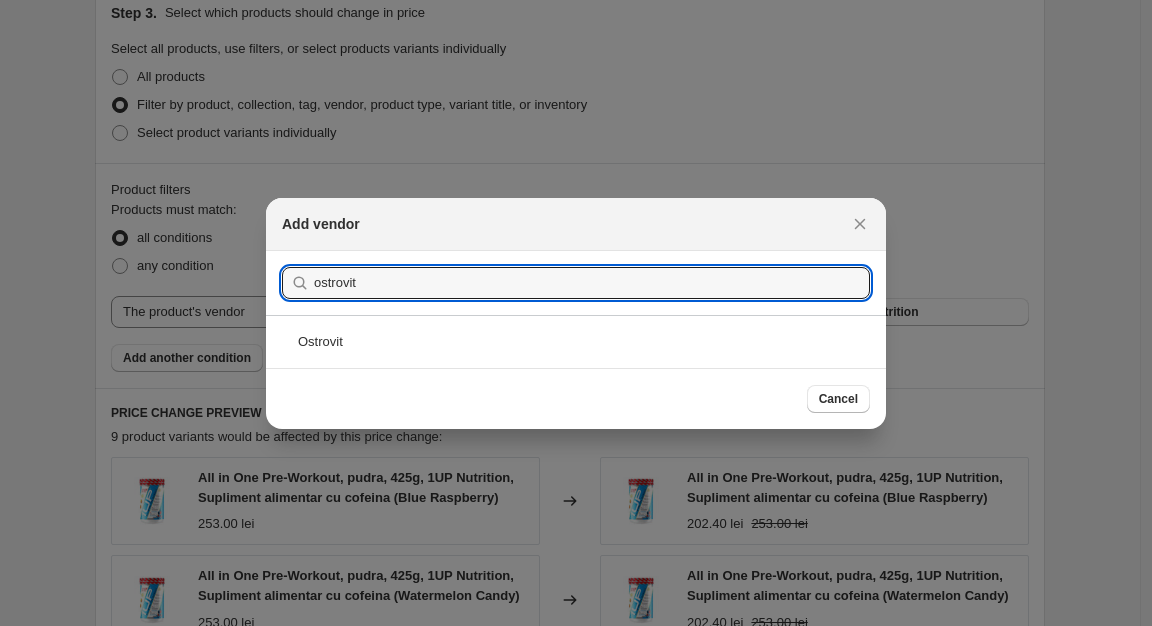 scroll, scrollTop: 947, scrollLeft: 0, axis: vertical 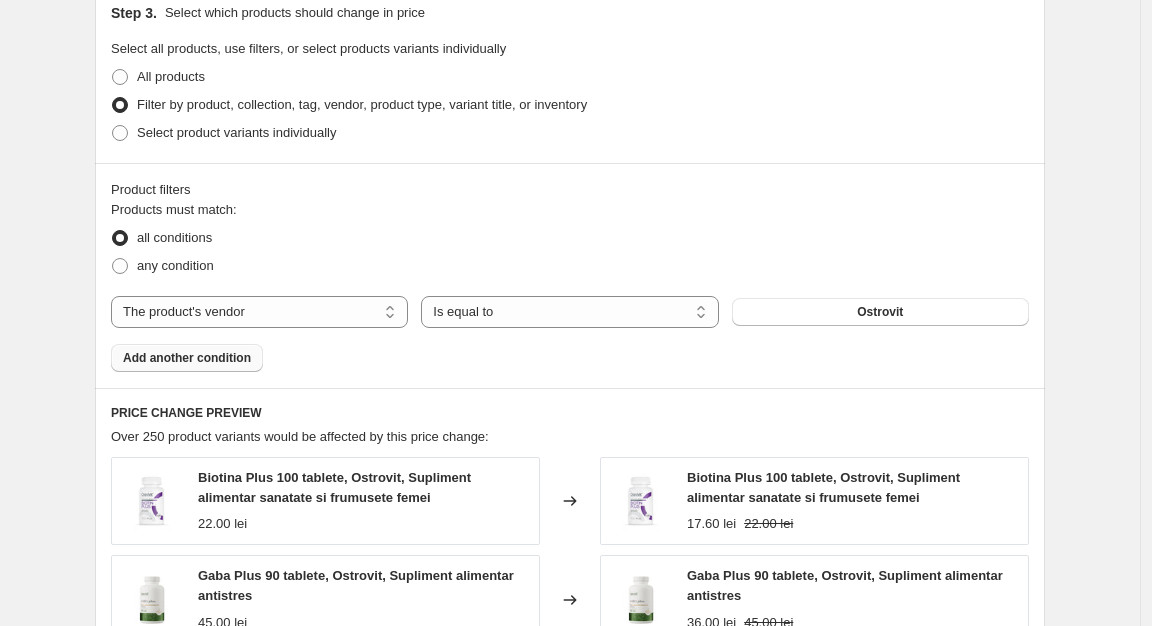 click on "Add another condition" at bounding box center [187, 358] 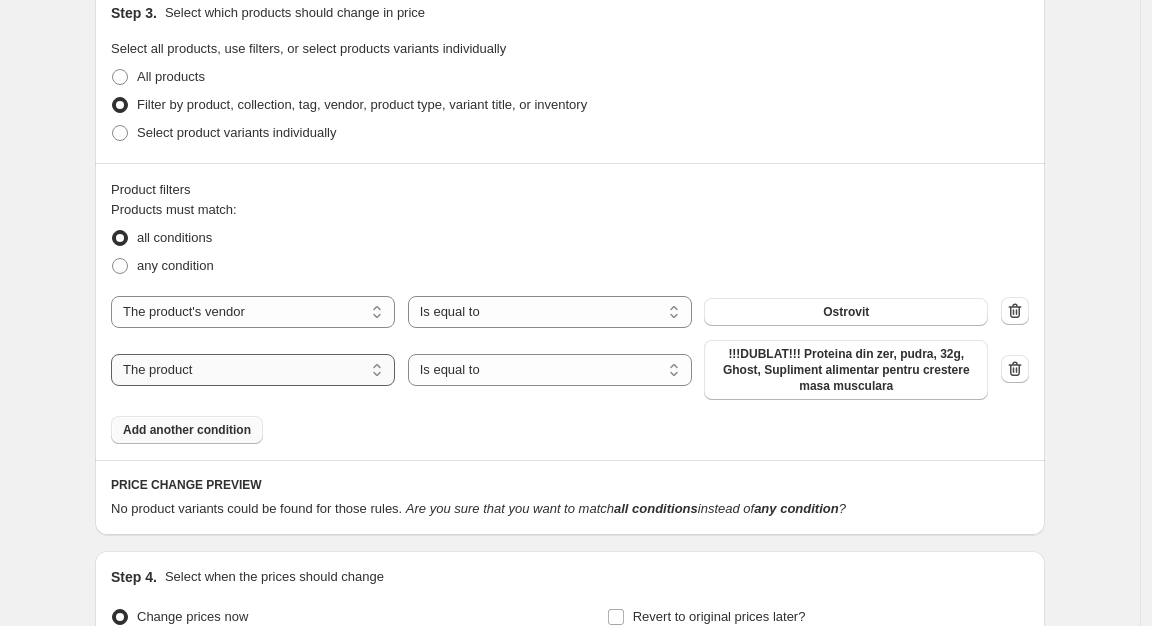 select on "collection" 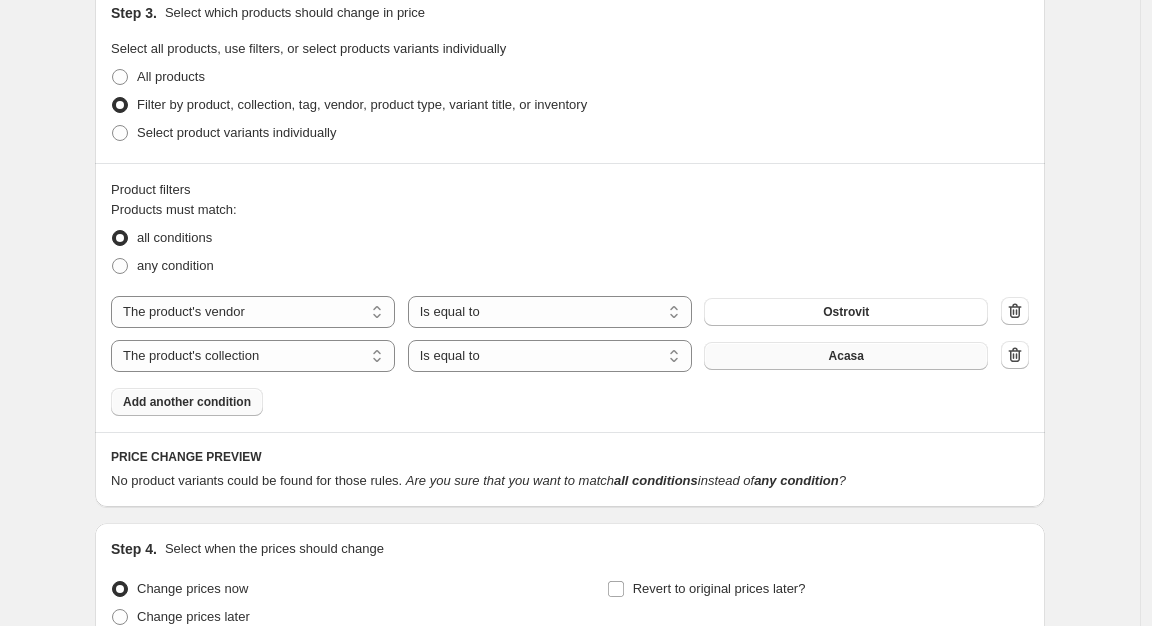 click on "Acasa" at bounding box center [846, 356] 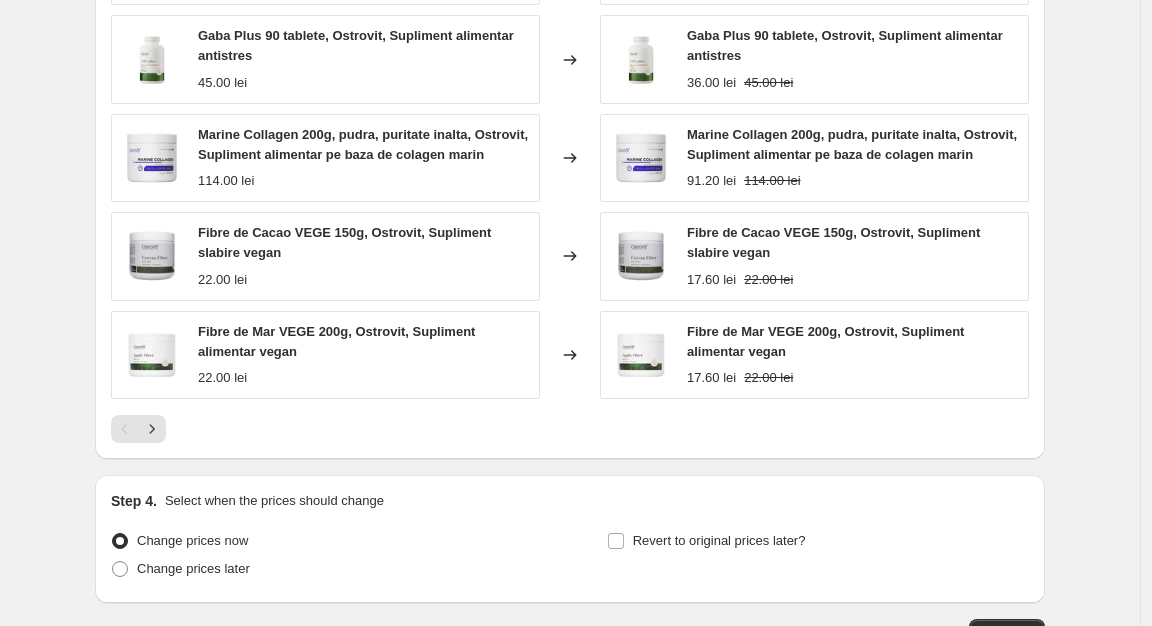 scroll, scrollTop: 1694, scrollLeft: 0, axis: vertical 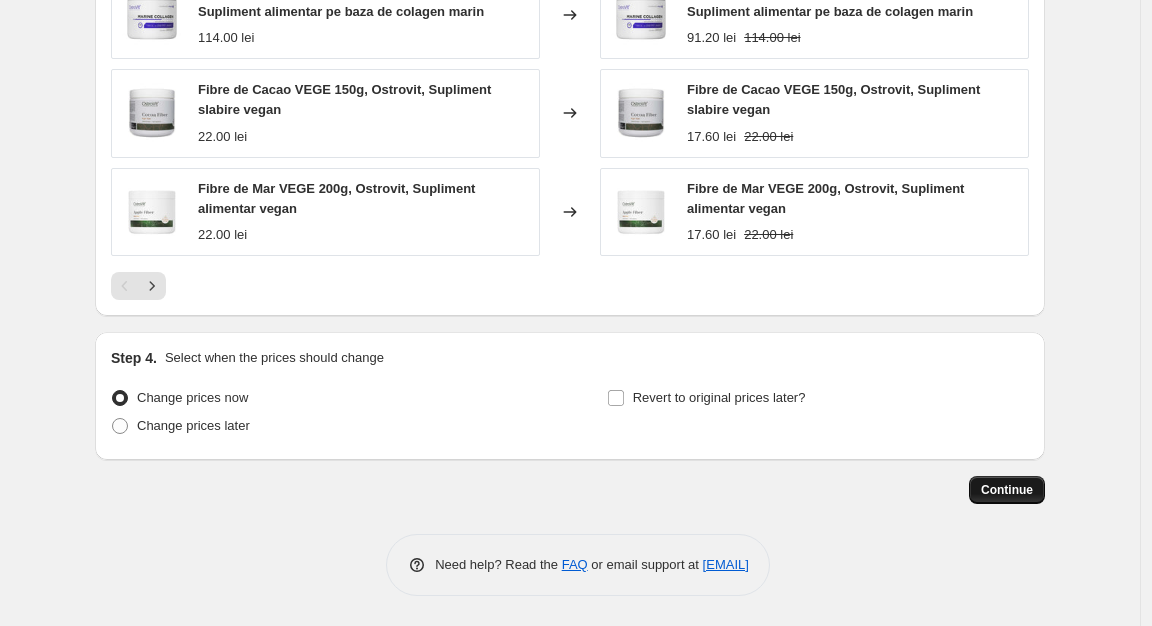 click on "Continue" at bounding box center [1007, 490] 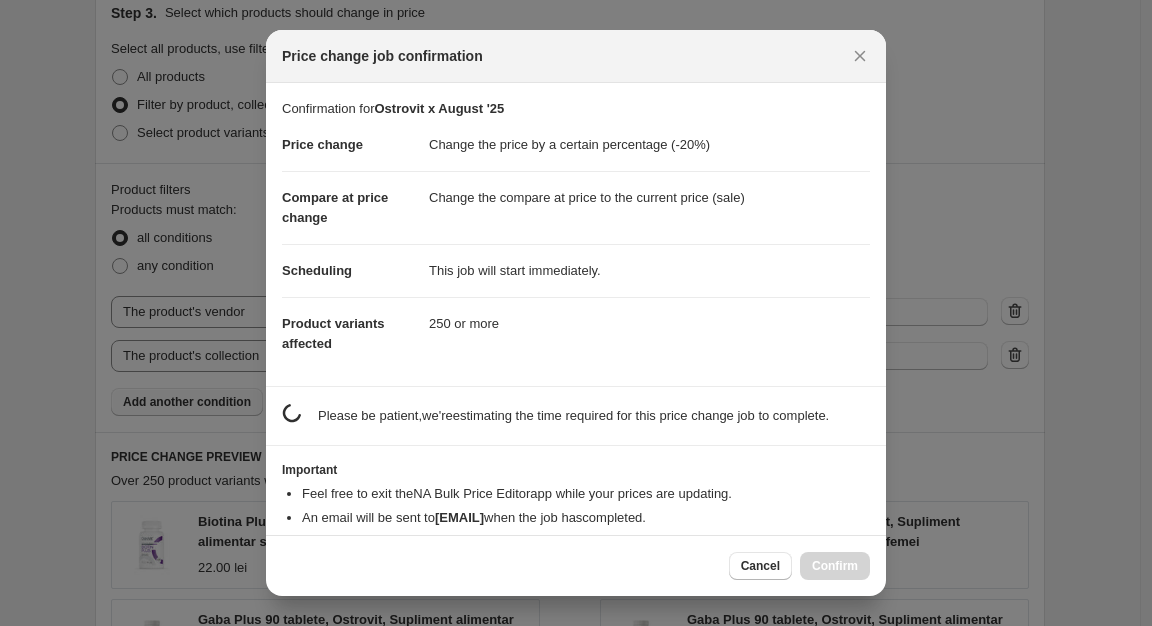 scroll, scrollTop: 0, scrollLeft: 0, axis: both 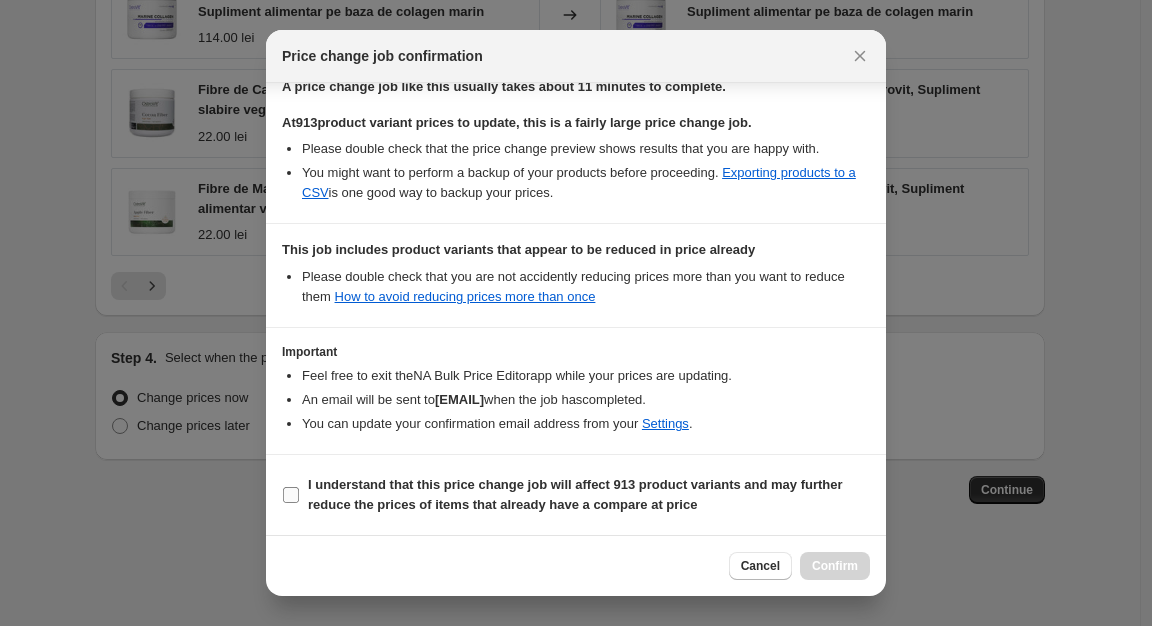 click on "I understand that this price change job will affect 913 product variants and may further reduce the prices of items that already have a compare at price" at bounding box center [576, 495] 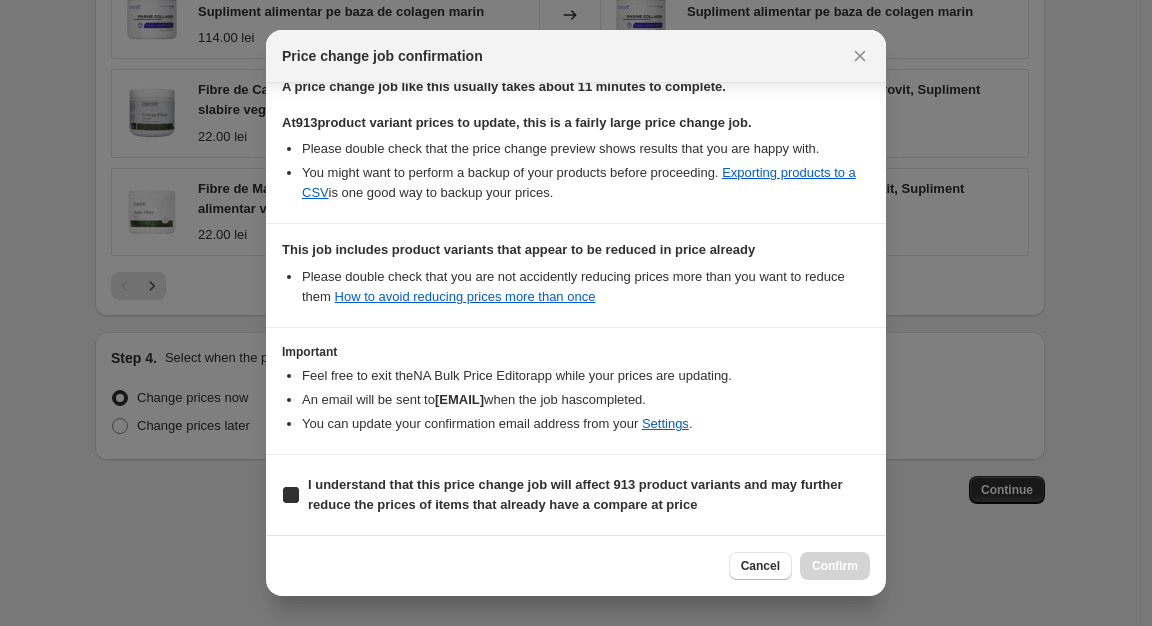 checkbox on "true" 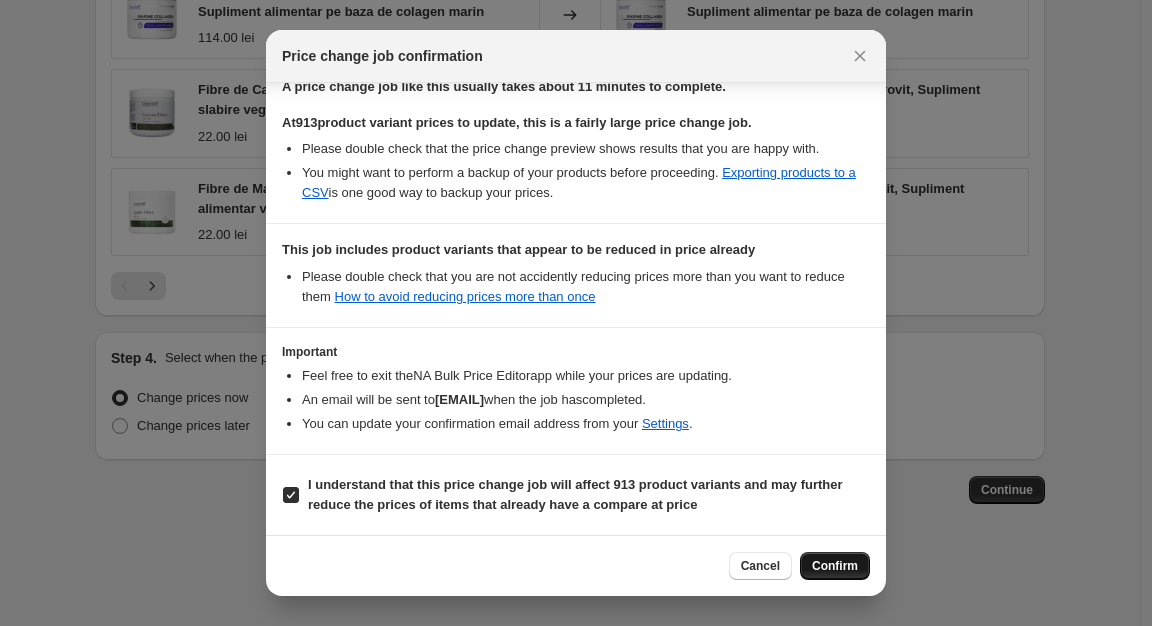 click on "Confirm" at bounding box center [835, 566] 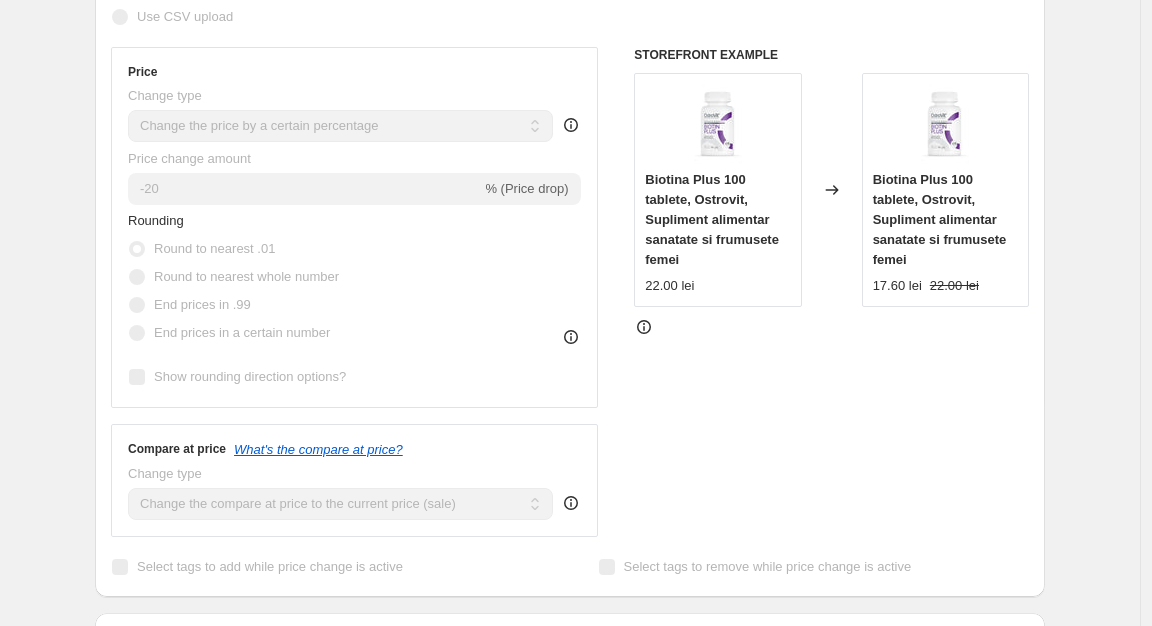 scroll, scrollTop: 0, scrollLeft: 0, axis: both 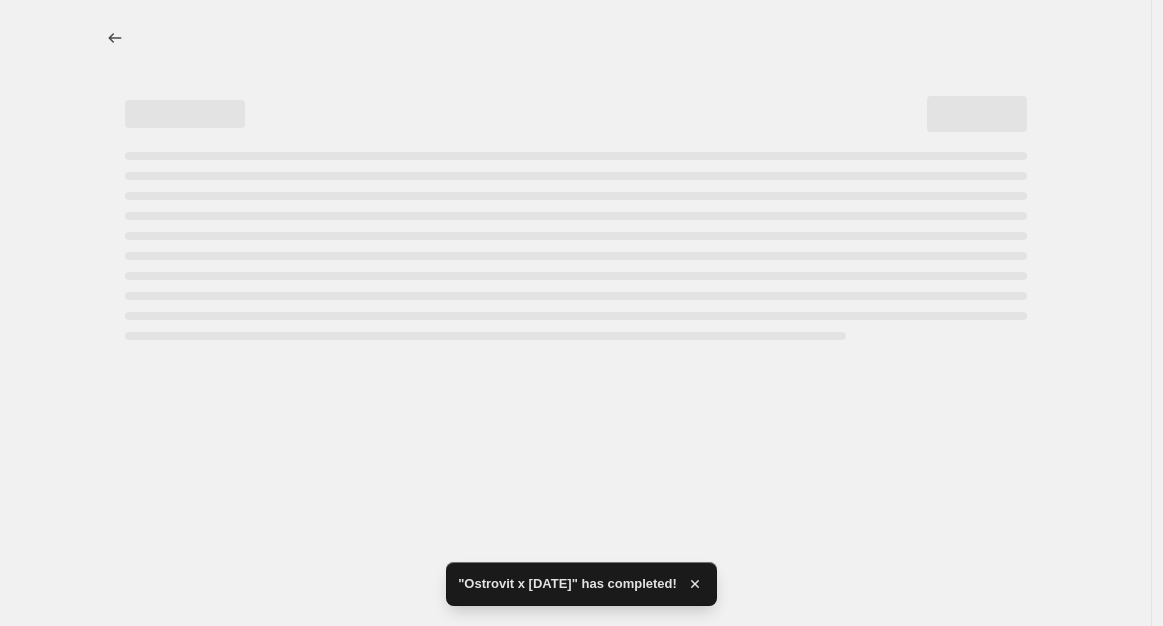 select on "percentage" 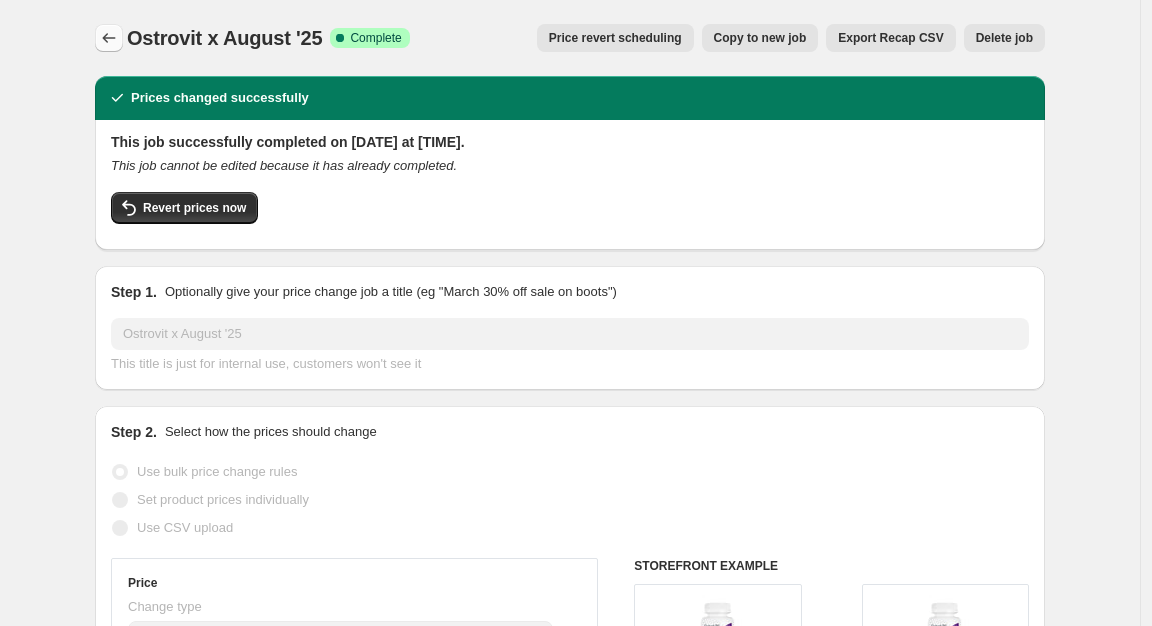 click 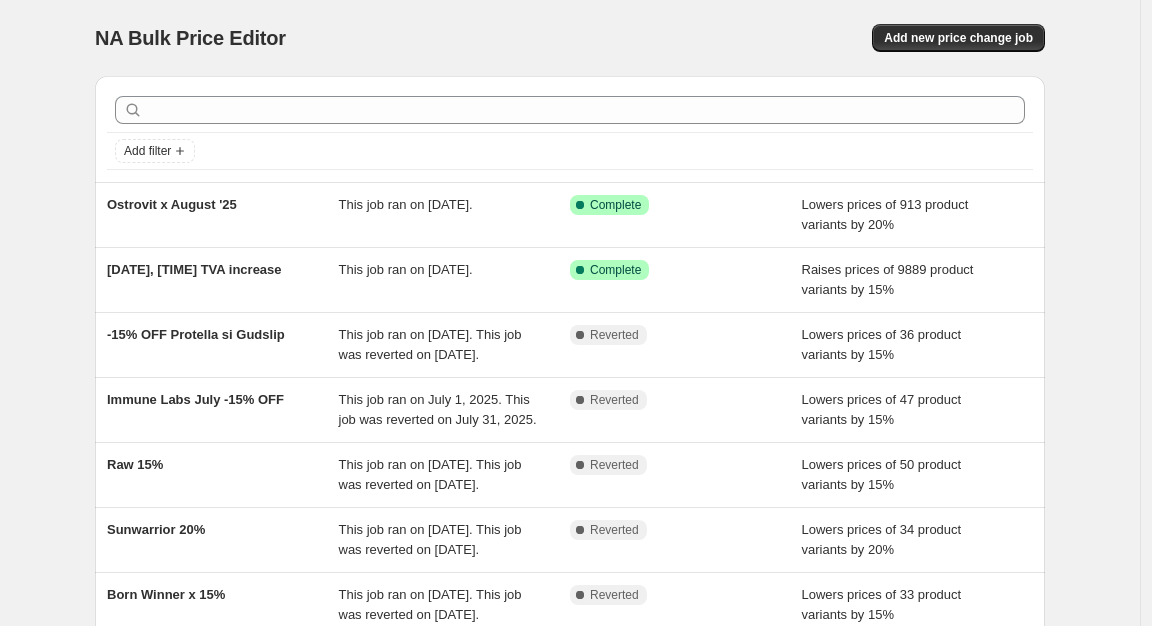 click on "NA Bulk Price Editor. This page is ready NA Bulk Price Editor Add new price change job" at bounding box center (570, 38) 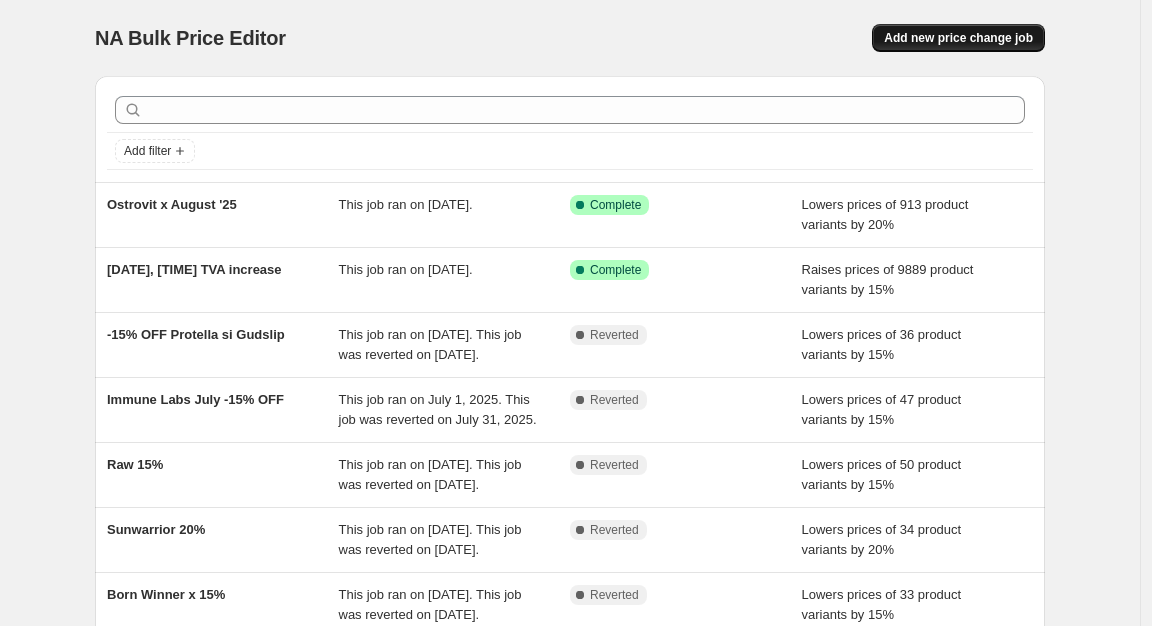 click on "Add new price change job" at bounding box center (958, 38) 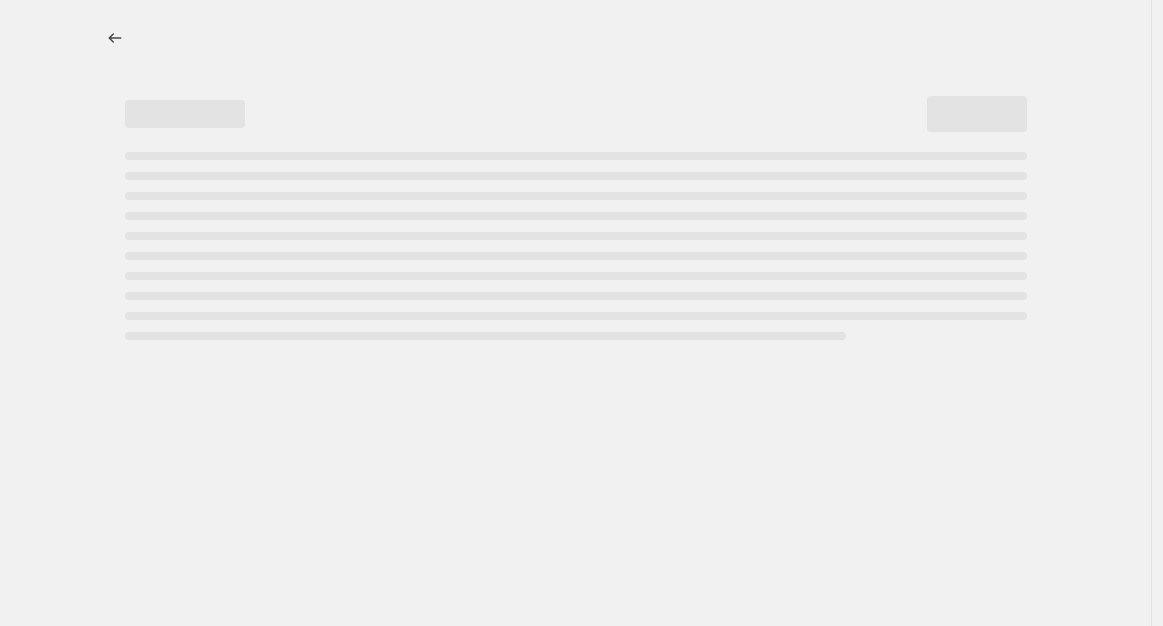 select on "percentage" 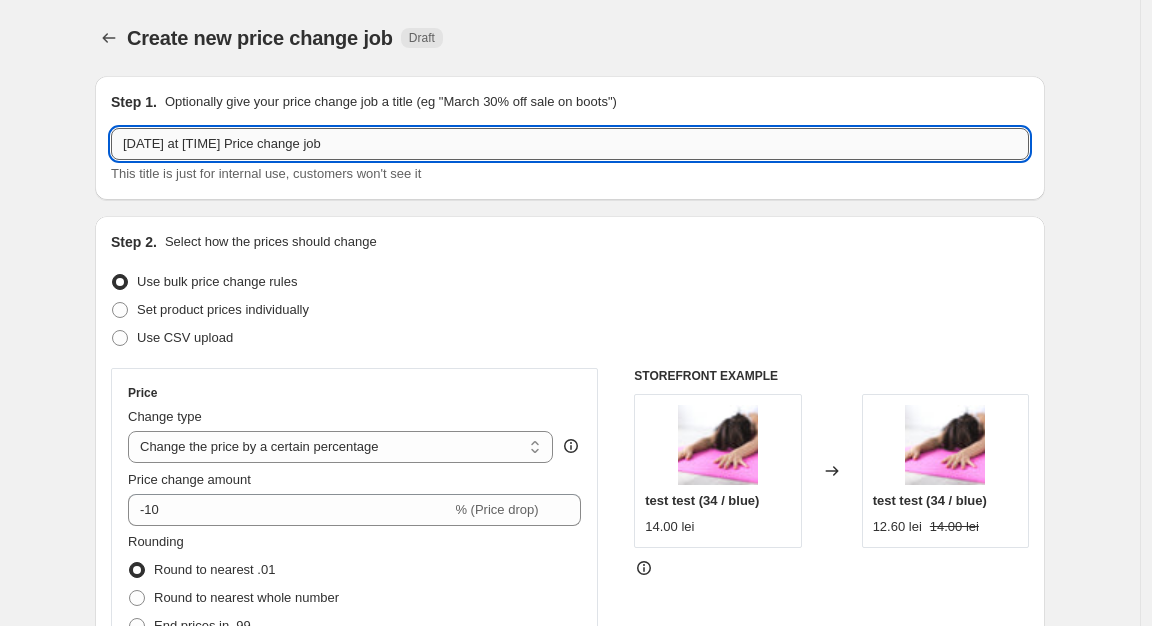 click on "[DATE] at [TIME] Price change job" at bounding box center (570, 144) 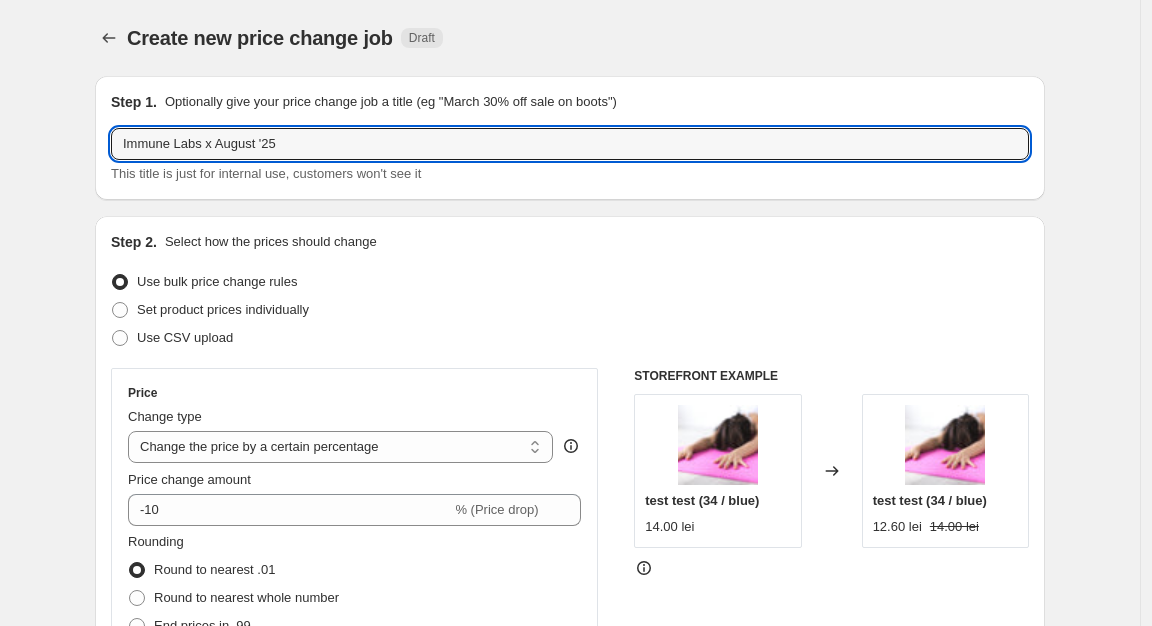 scroll, scrollTop: 208, scrollLeft: 0, axis: vertical 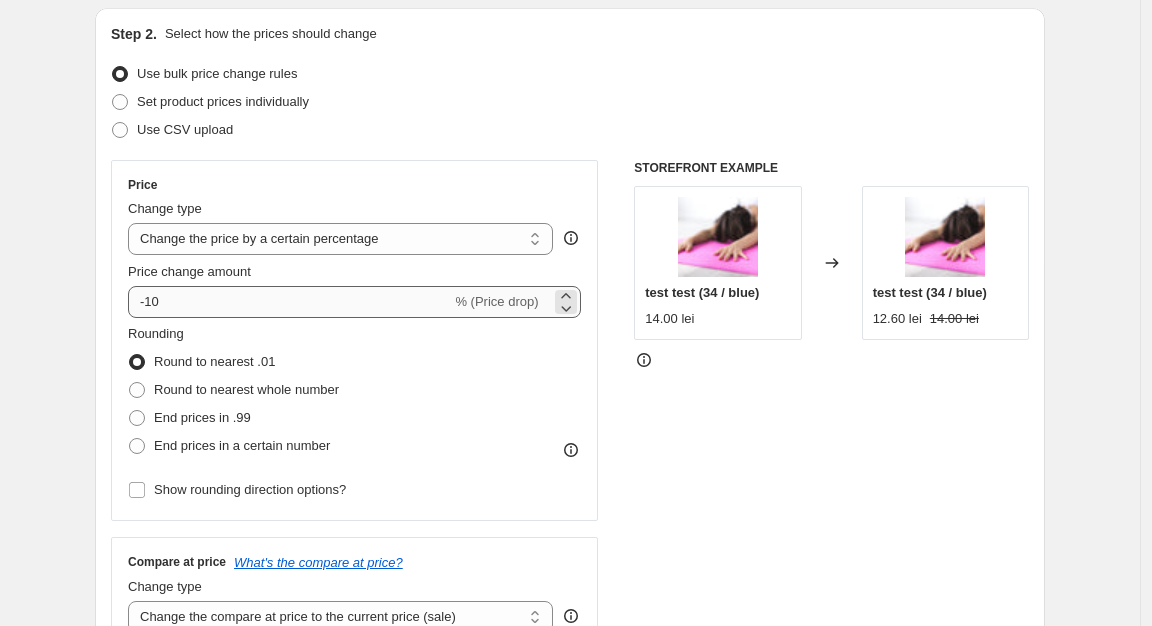 type on "Immune Labs x August '25" 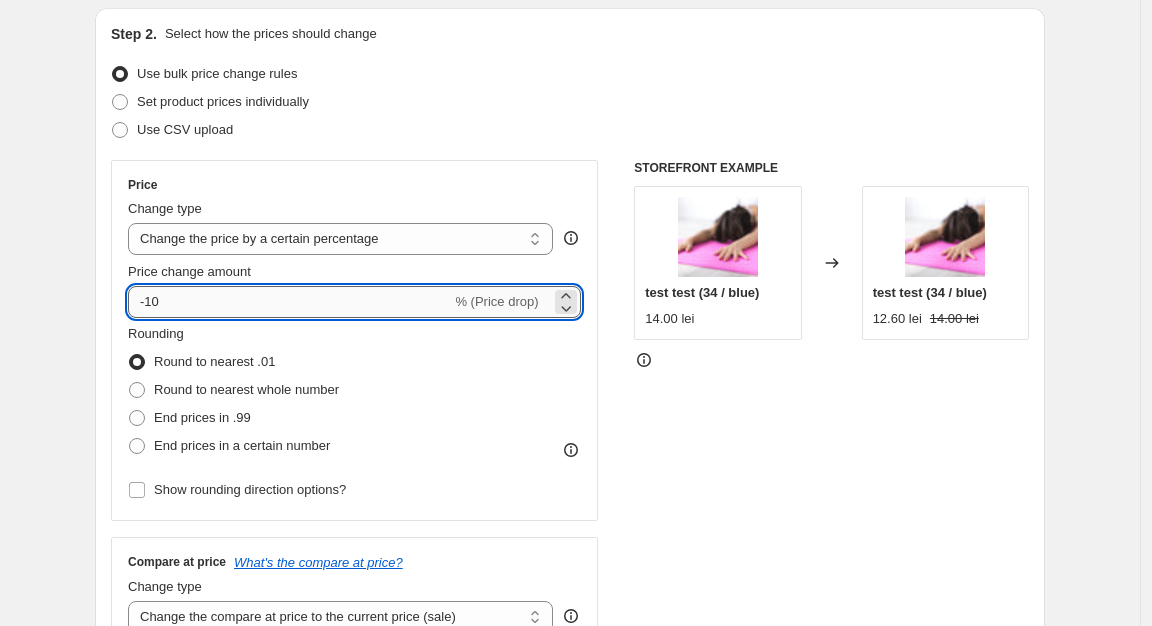 click on "-10" at bounding box center (289, 302) 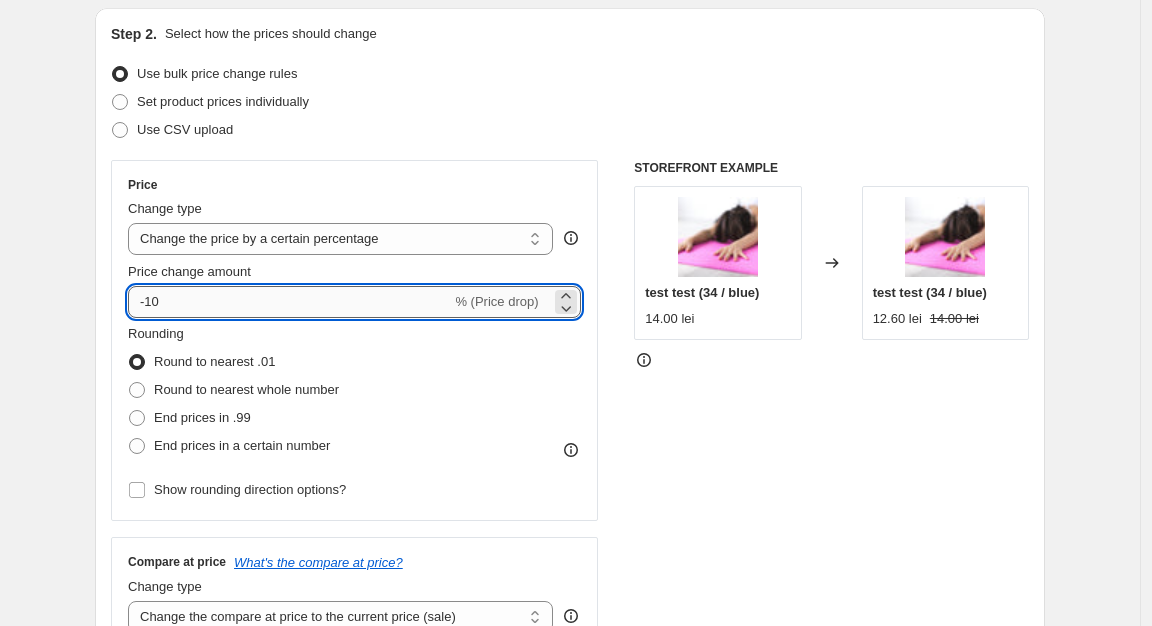 type on "-1" 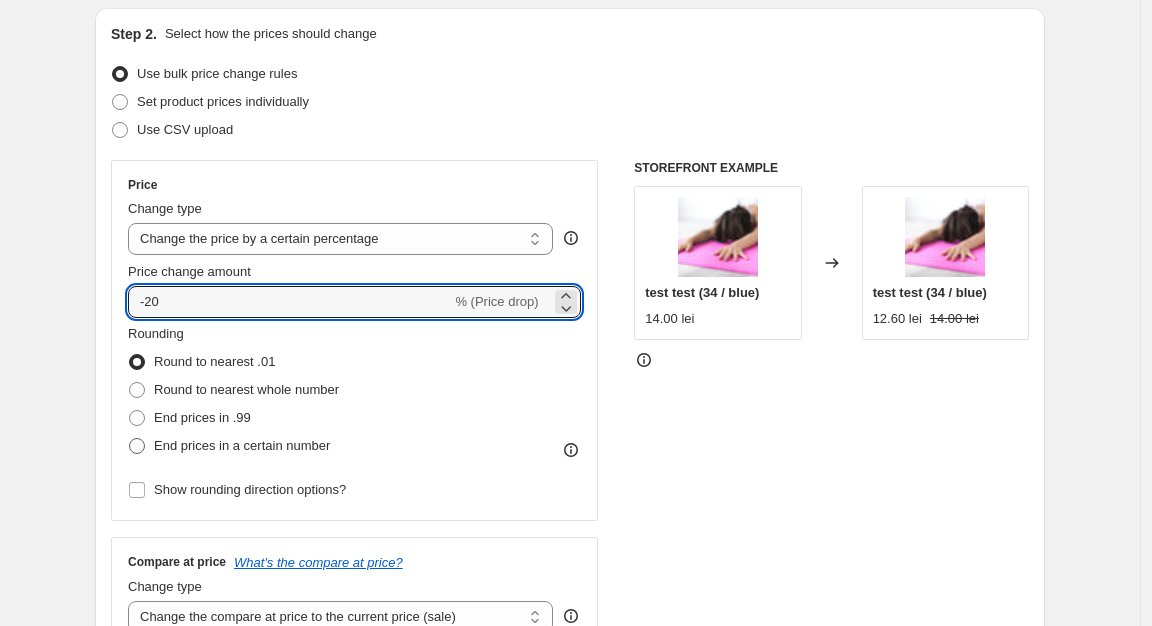 scroll, scrollTop: 402, scrollLeft: 0, axis: vertical 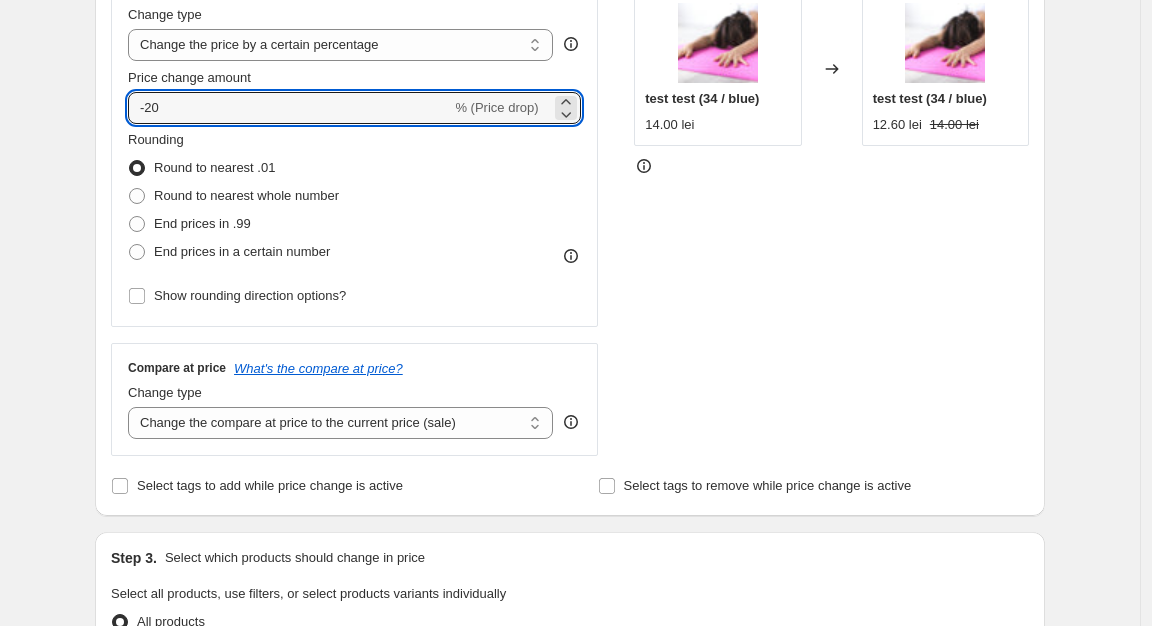 type on "-2" 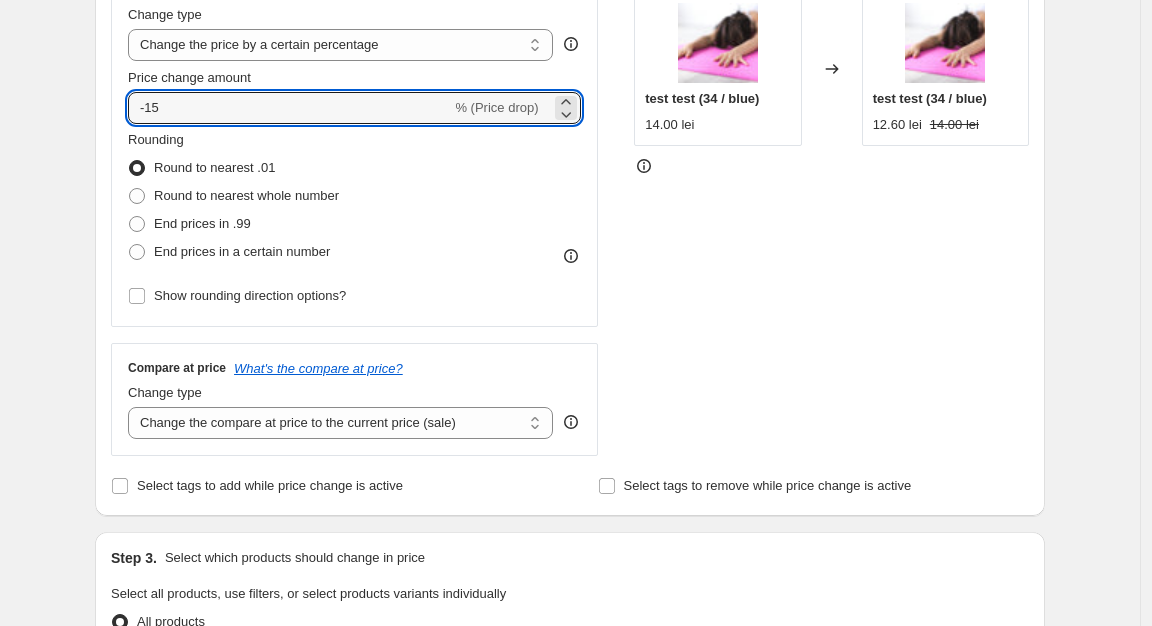 type on "-1" 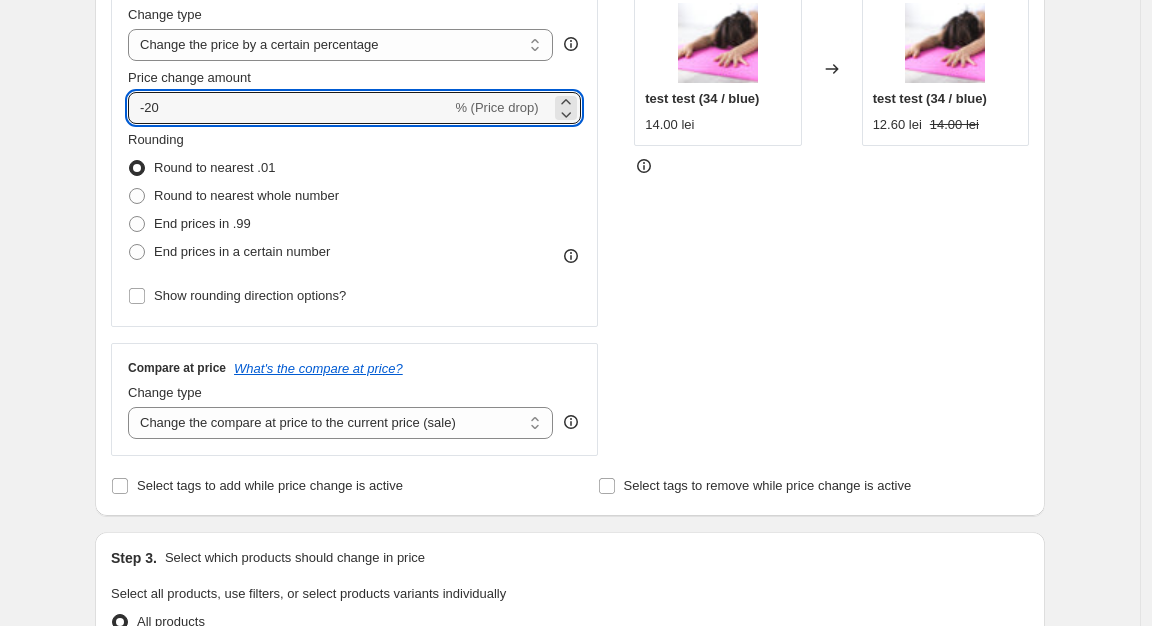 scroll, scrollTop: 580, scrollLeft: 0, axis: vertical 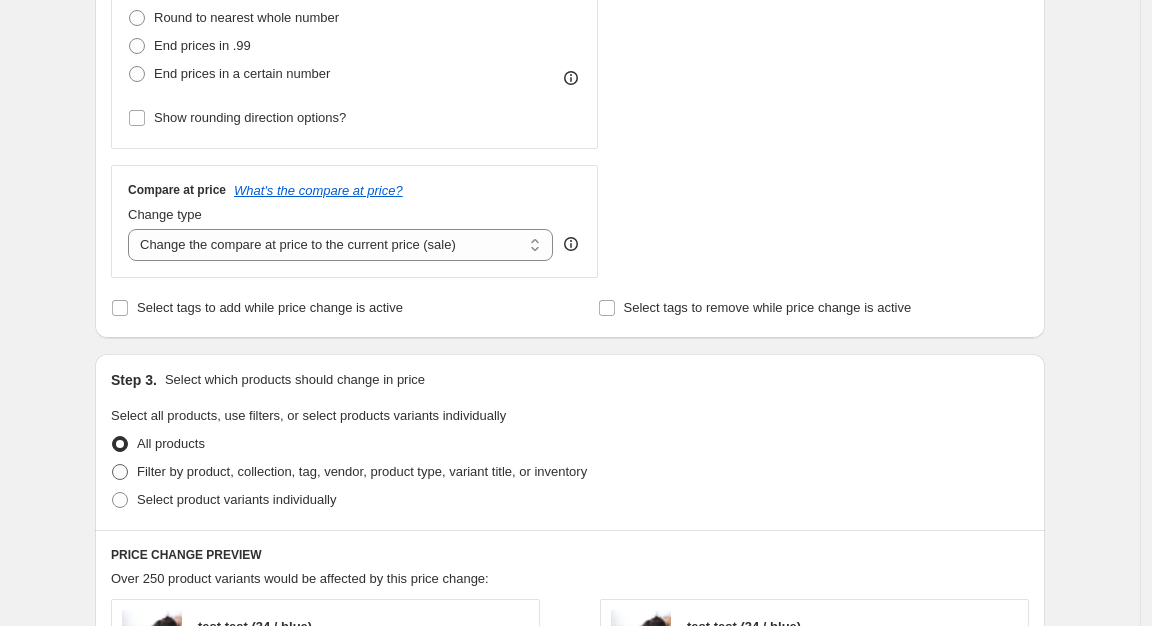 type on "-20" 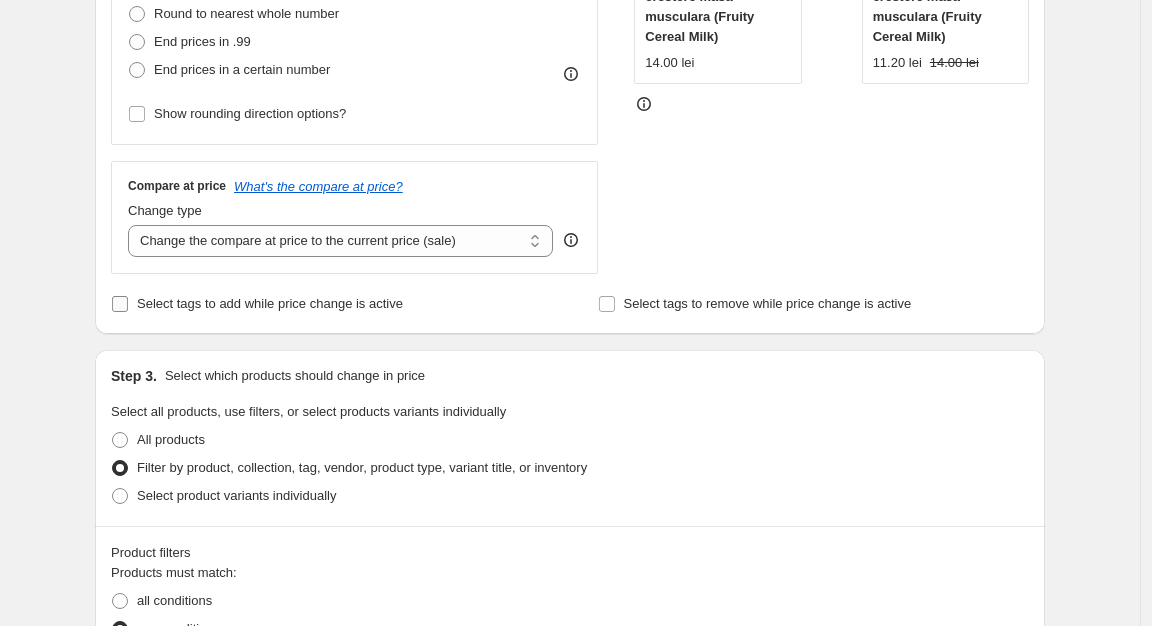 scroll, scrollTop: 1022, scrollLeft: 0, axis: vertical 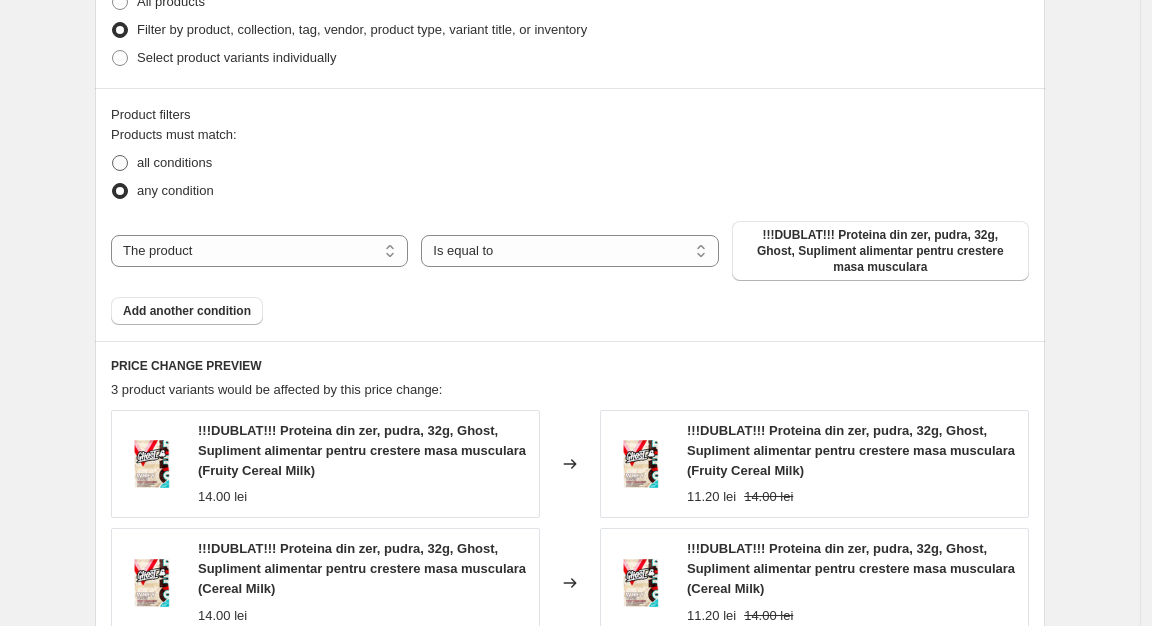 click on "all conditions" at bounding box center (174, 162) 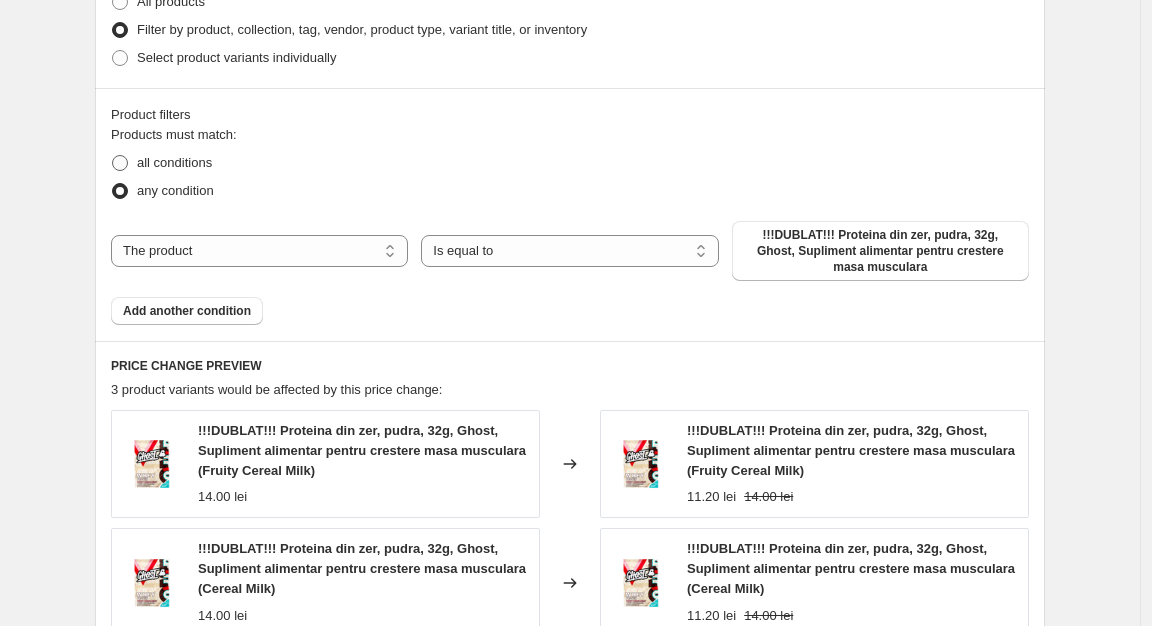 radio on "true" 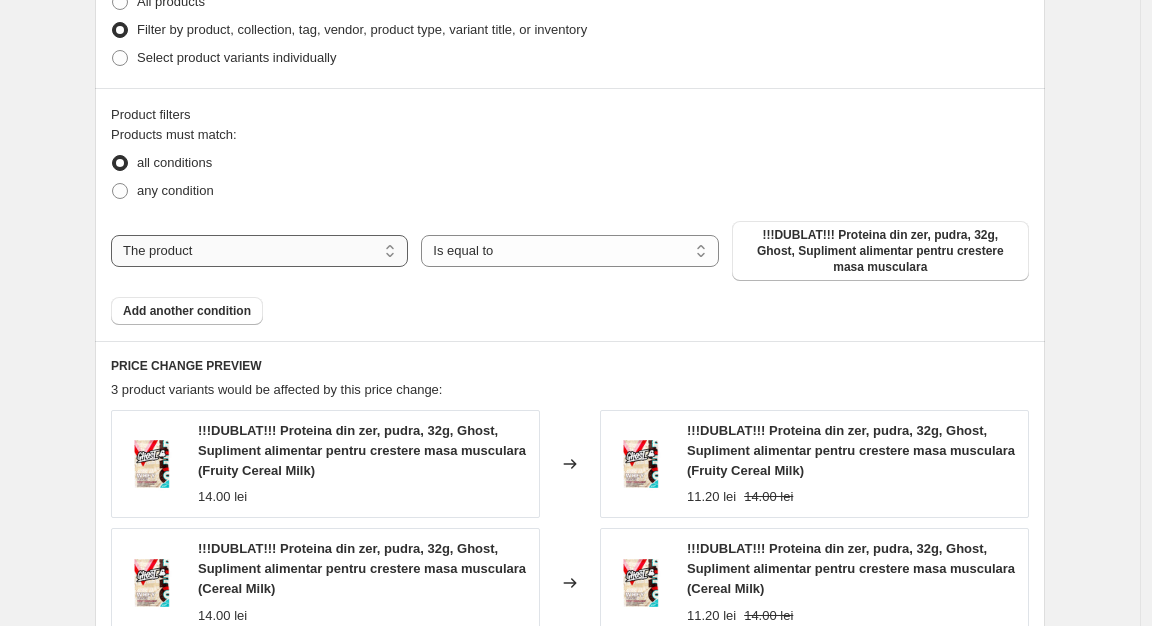 select on "vendor" 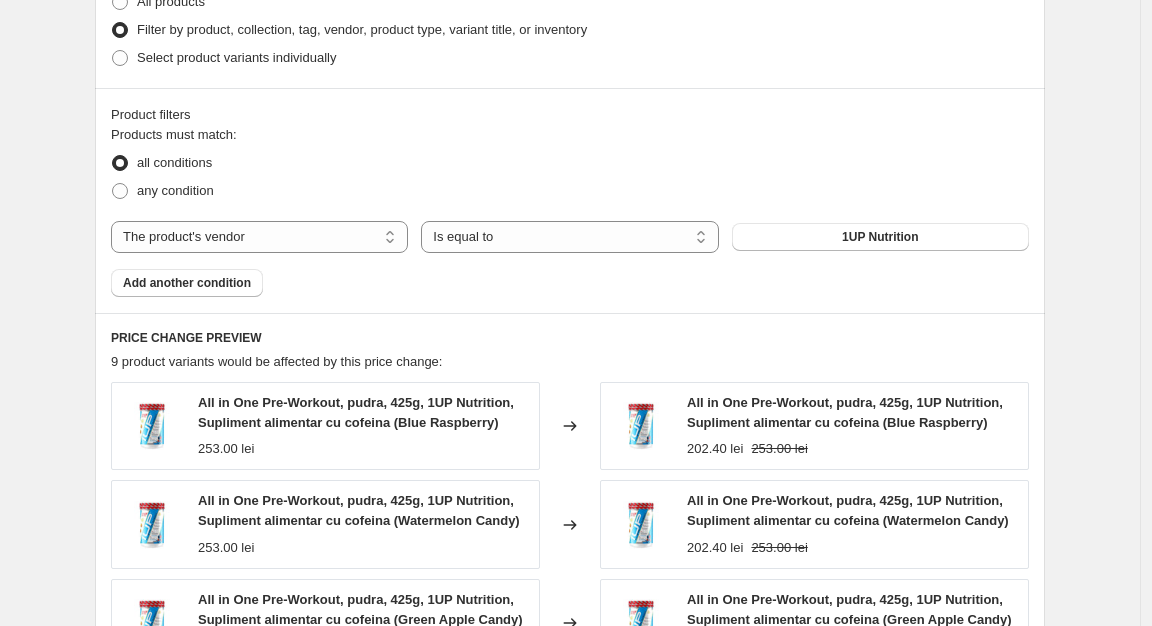 click on "1UP Nutrition" at bounding box center [880, 237] 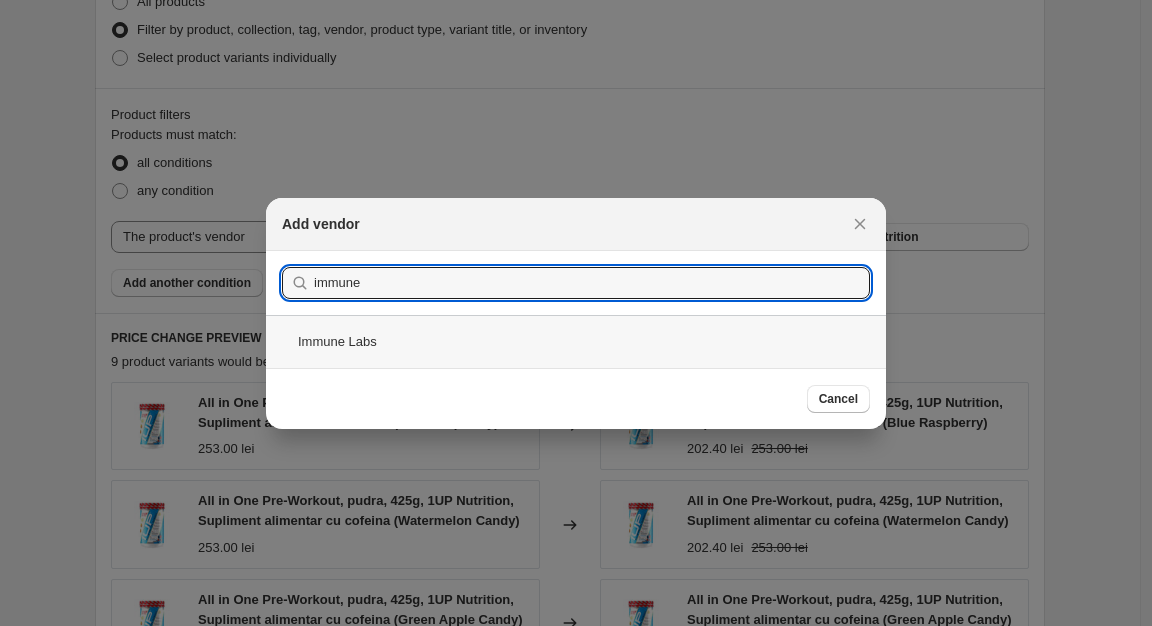type on "immune" 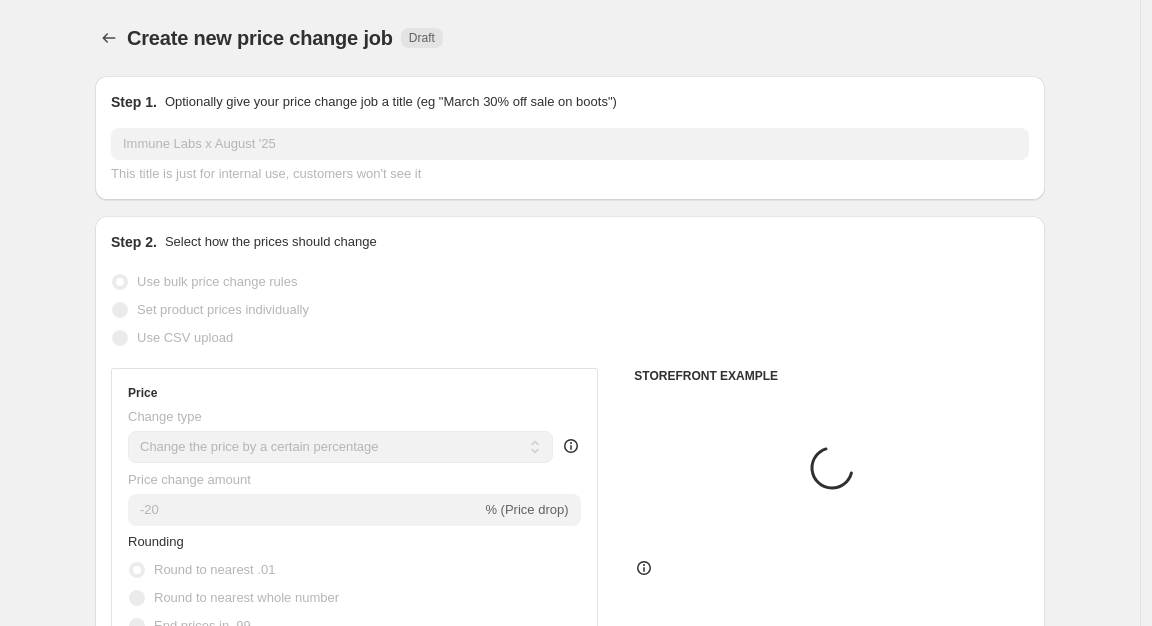 scroll, scrollTop: 1022, scrollLeft: 0, axis: vertical 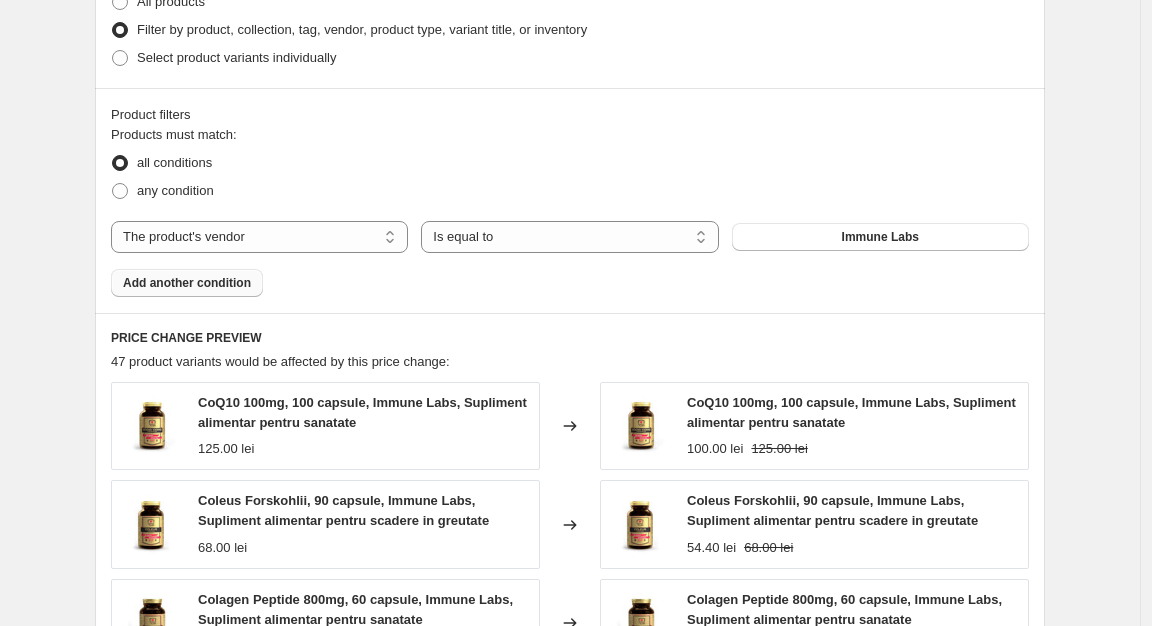 click on "Add another condition" at bounding box center [187, 283] 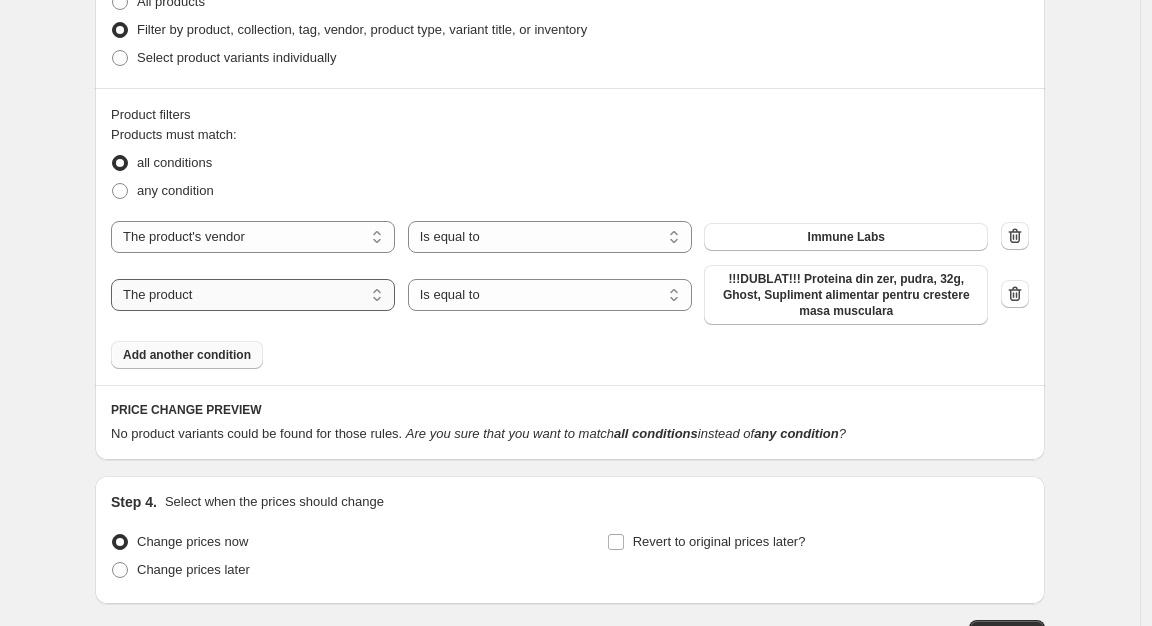 select on "collection" 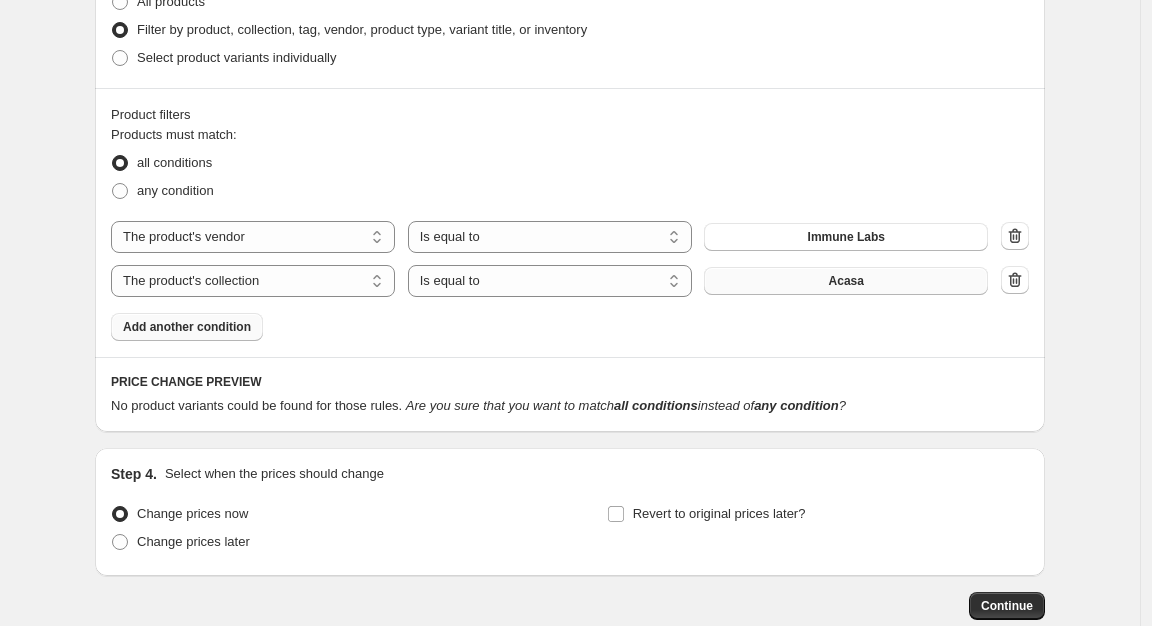 click on "Acasa" at bounding box center (846, 281) 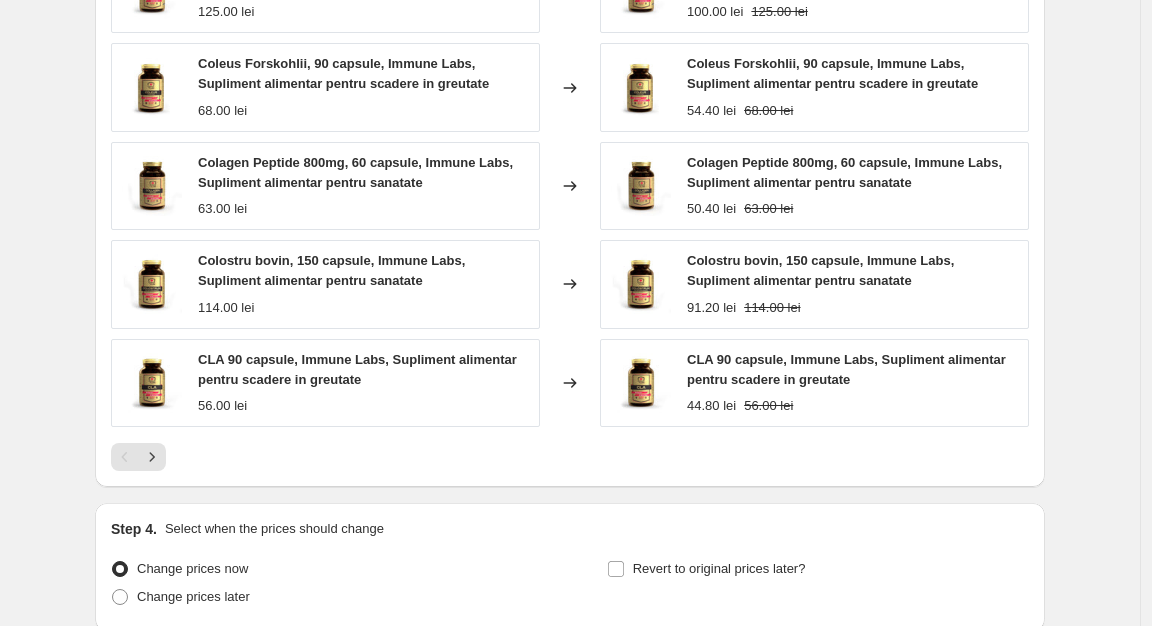 scroll, scrollTop: 1674, scrollLeft: 0, axis: vertical 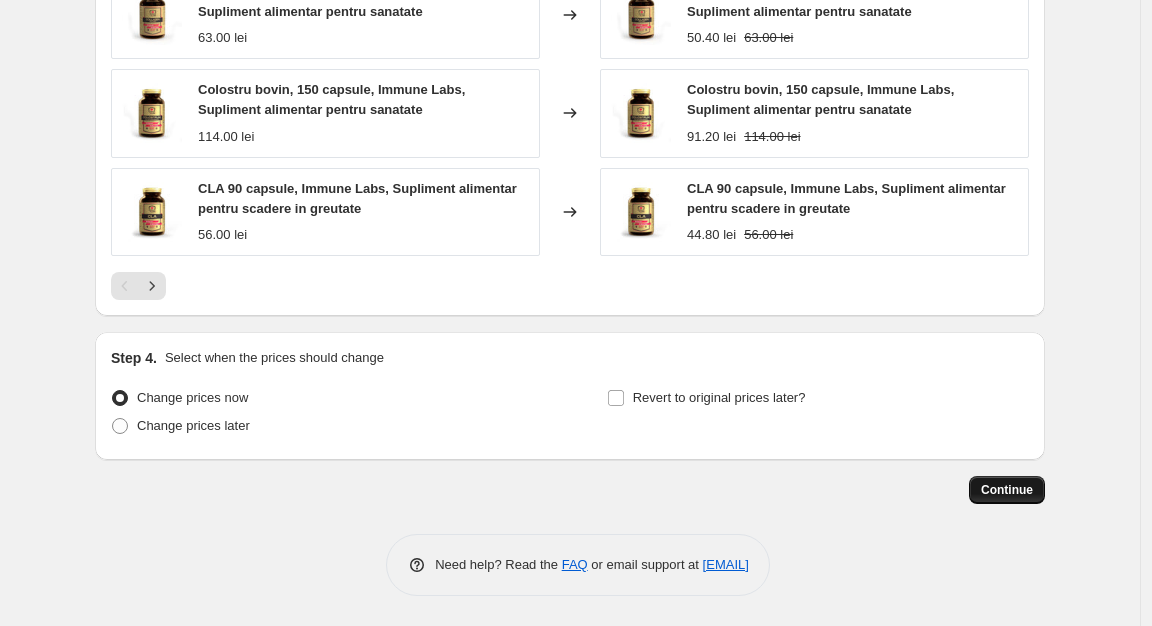 click on "Continue" at bounding box center [1007, 490] 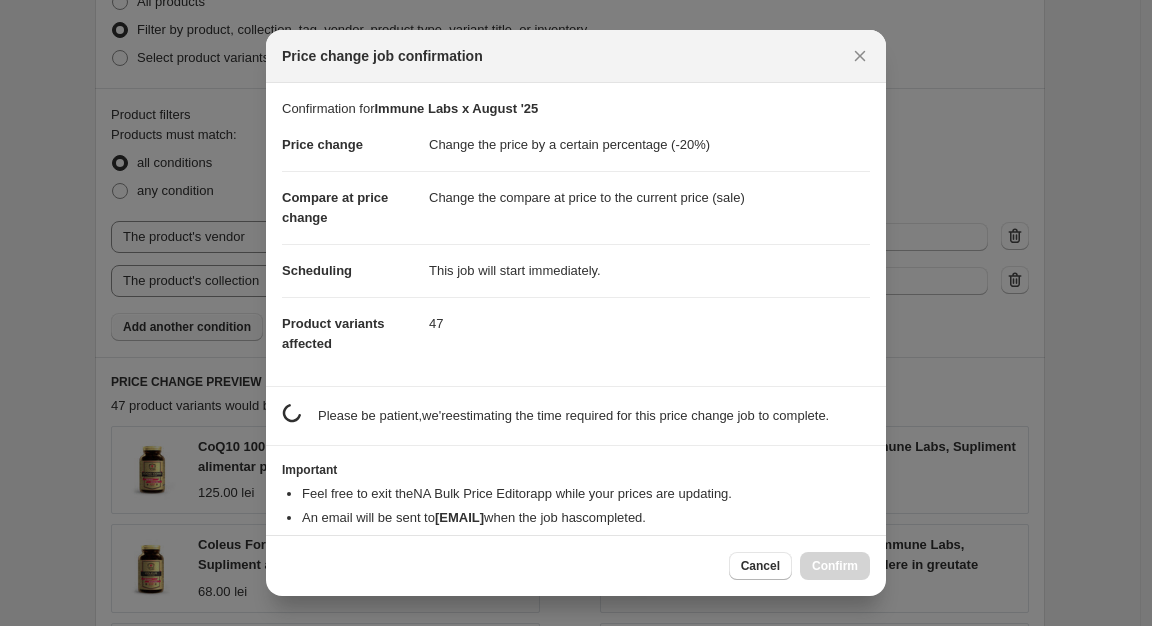 scroll, scrollTop: 0, scrollLeft: 0, axis: both 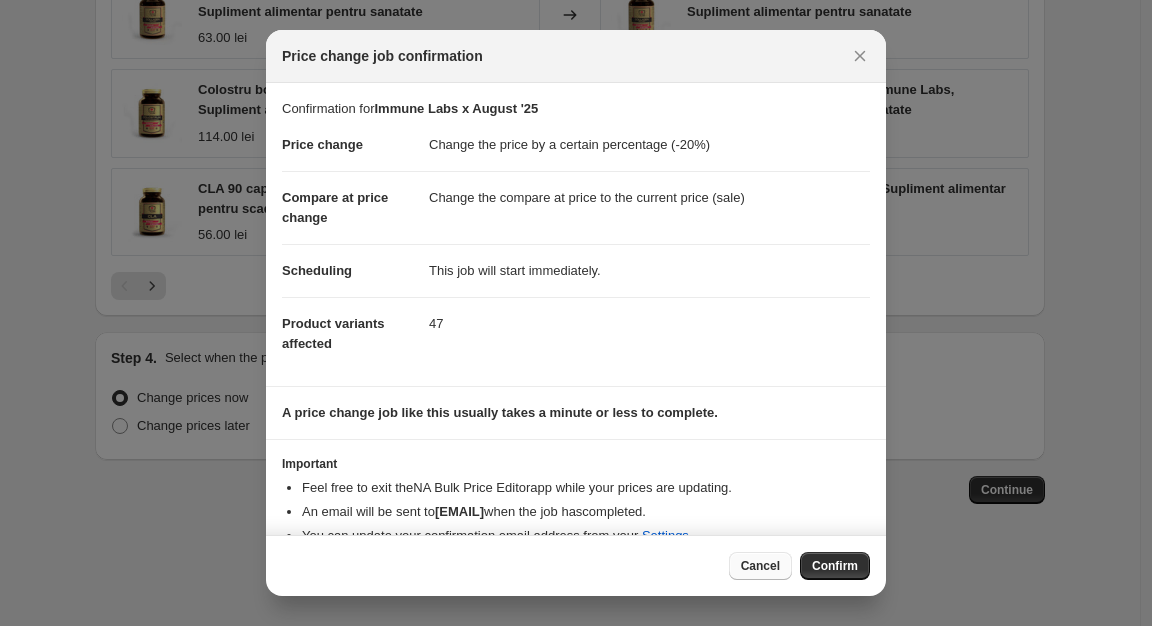 click on "Cancel" at bounding box center (760, 566) 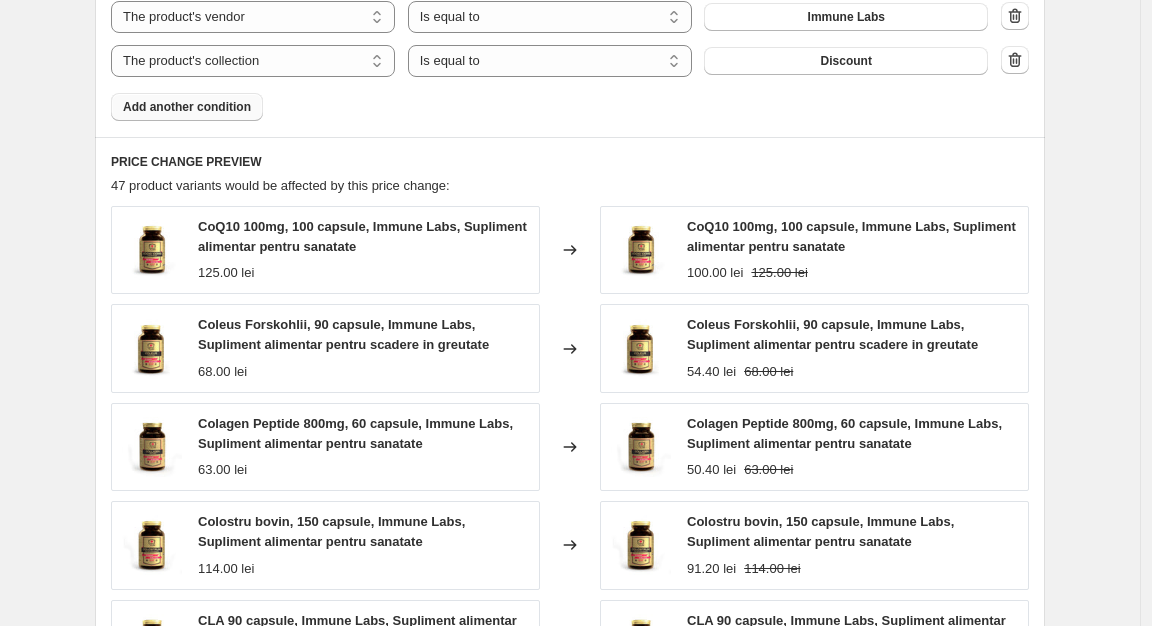 scroll, scrollTop: 1674, scrollLeft: 0, axis: vertical 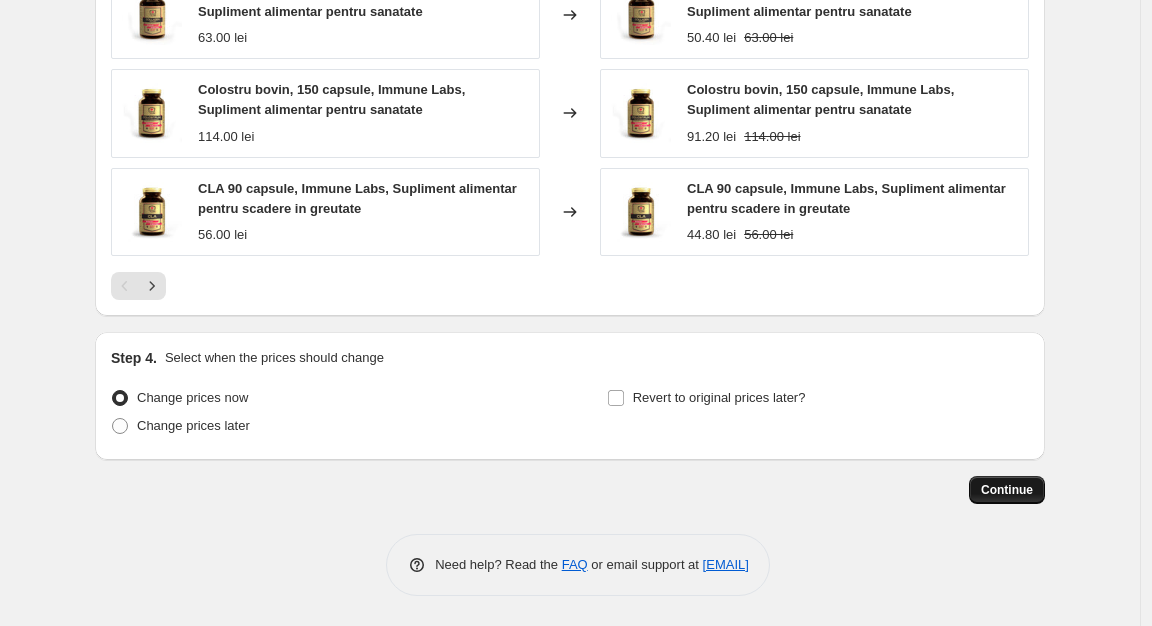 click on "Continue" at bounding box center (1007, 490) 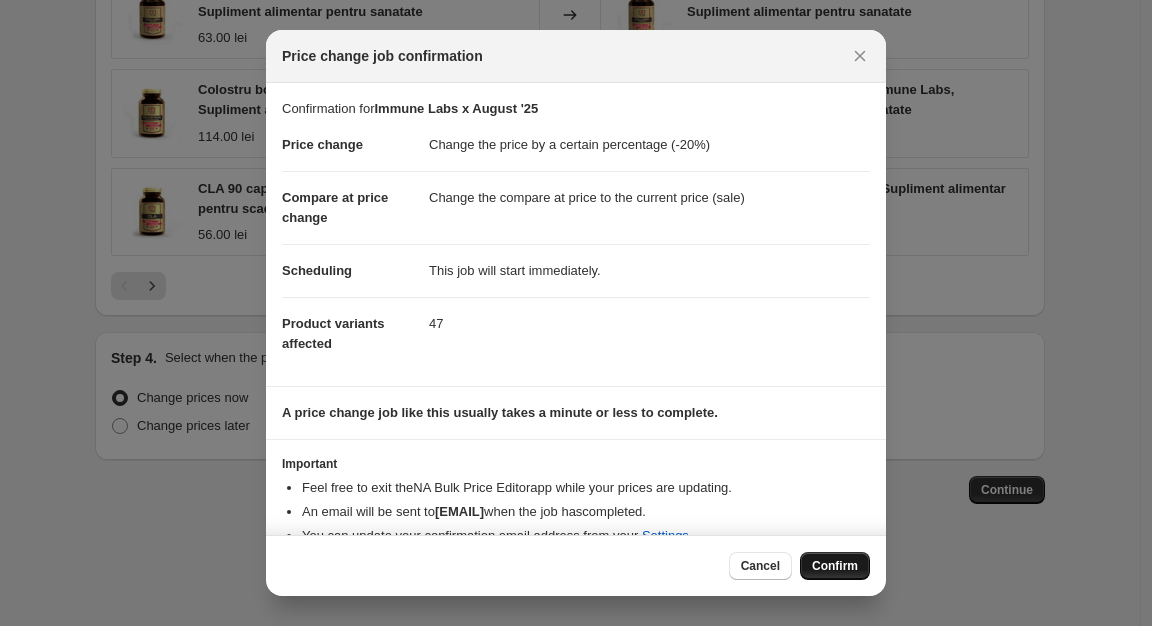 click on "Confirm" at bounding box center (835, 566) 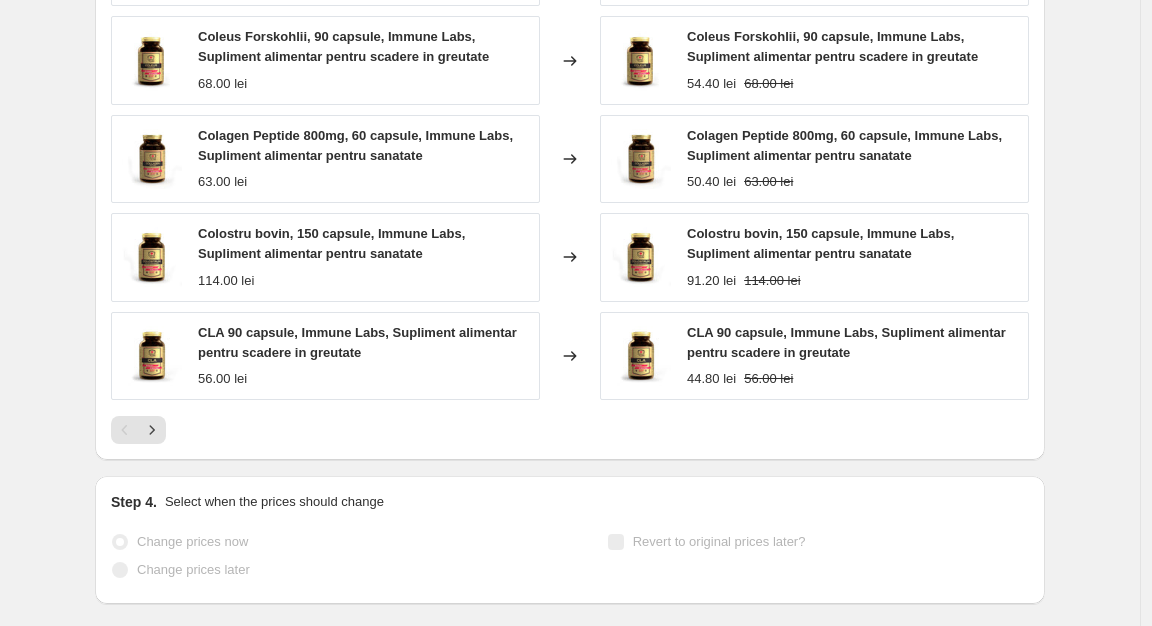 scroll, scrollTop: 0, scrollLeft: 0, axis: both 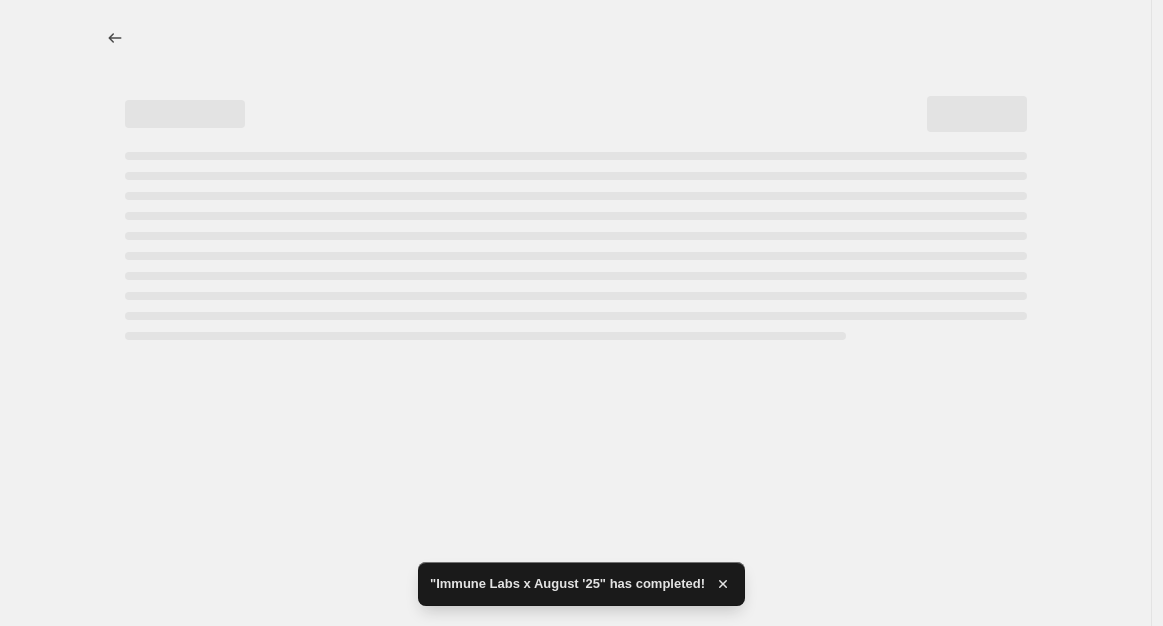 select on "percentage" 